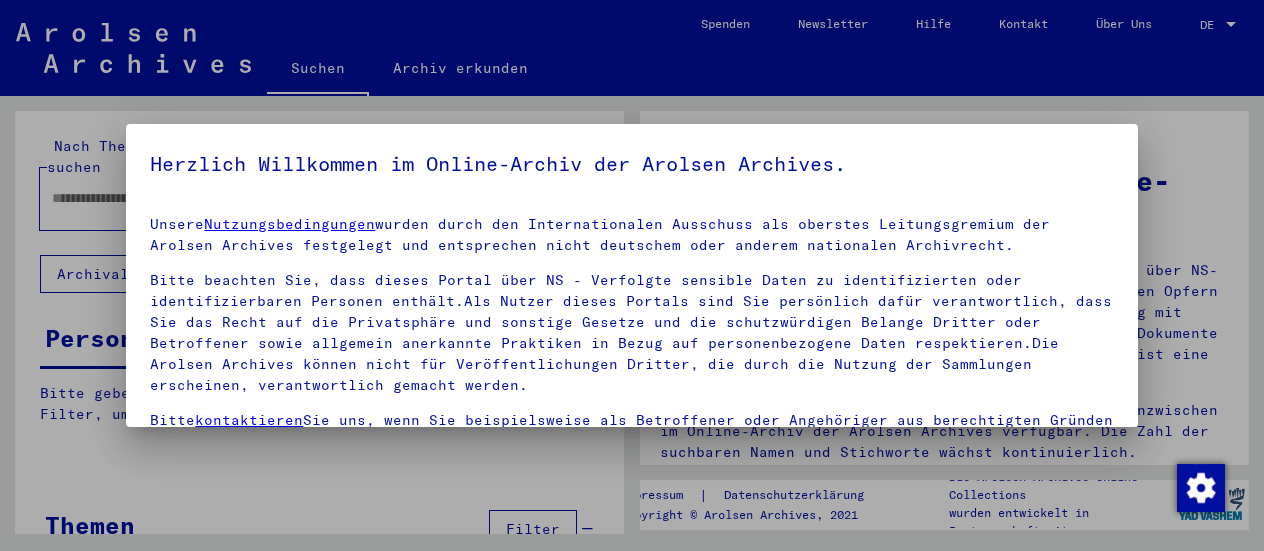 scroll, scrollTop: 0, scrollLeft: 0, axis: both 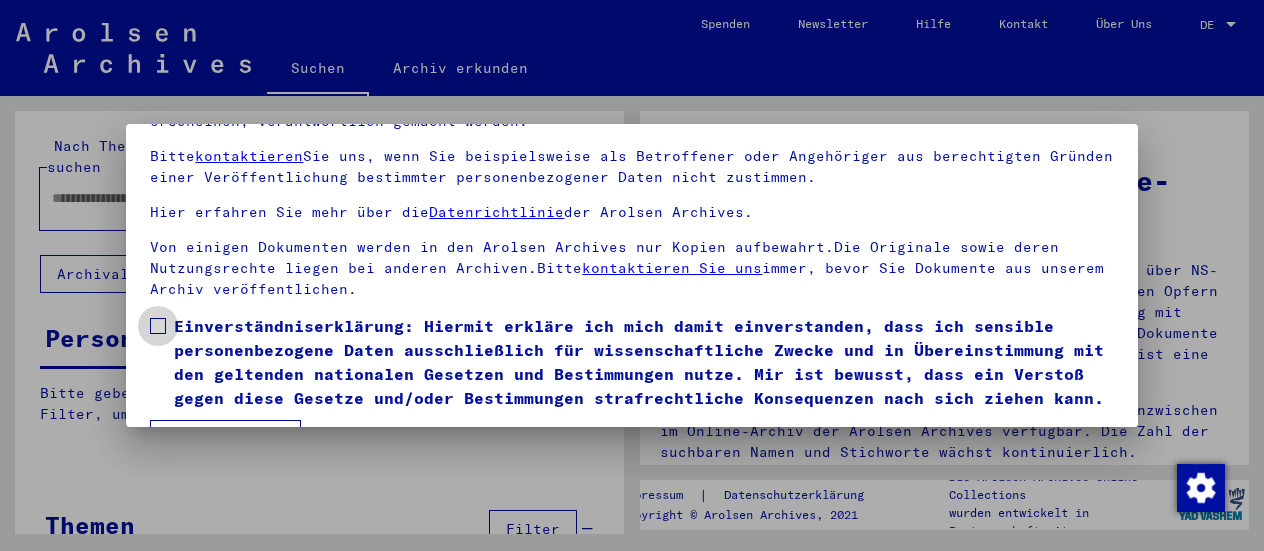 click at bounding box center [158, 326] 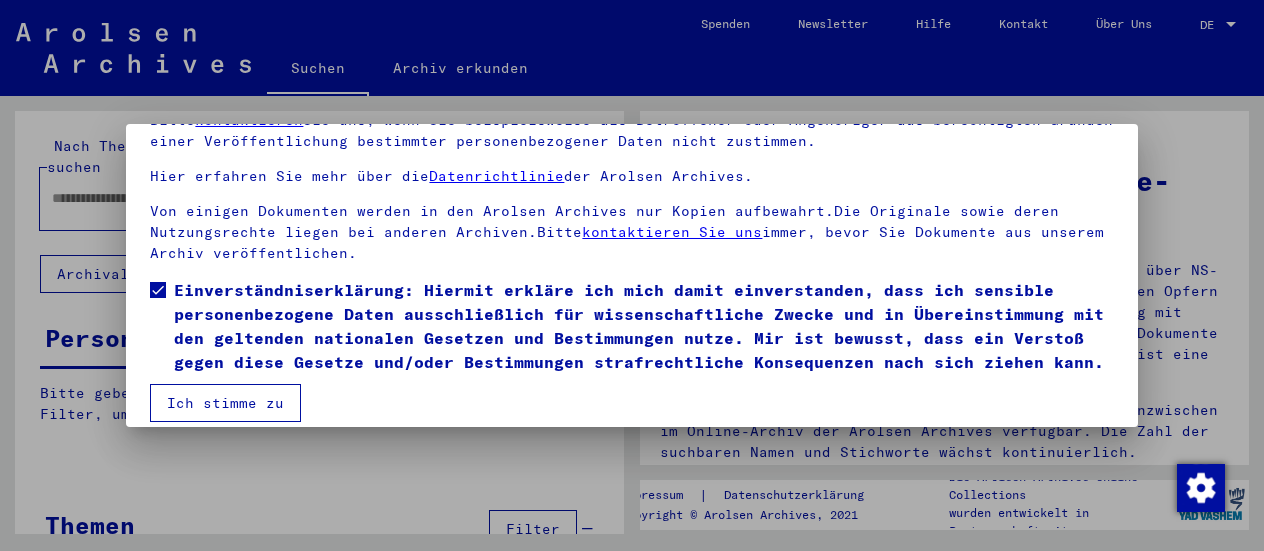 scroll, scrollTop: 155, scrollLeft: 0, axis: vertical 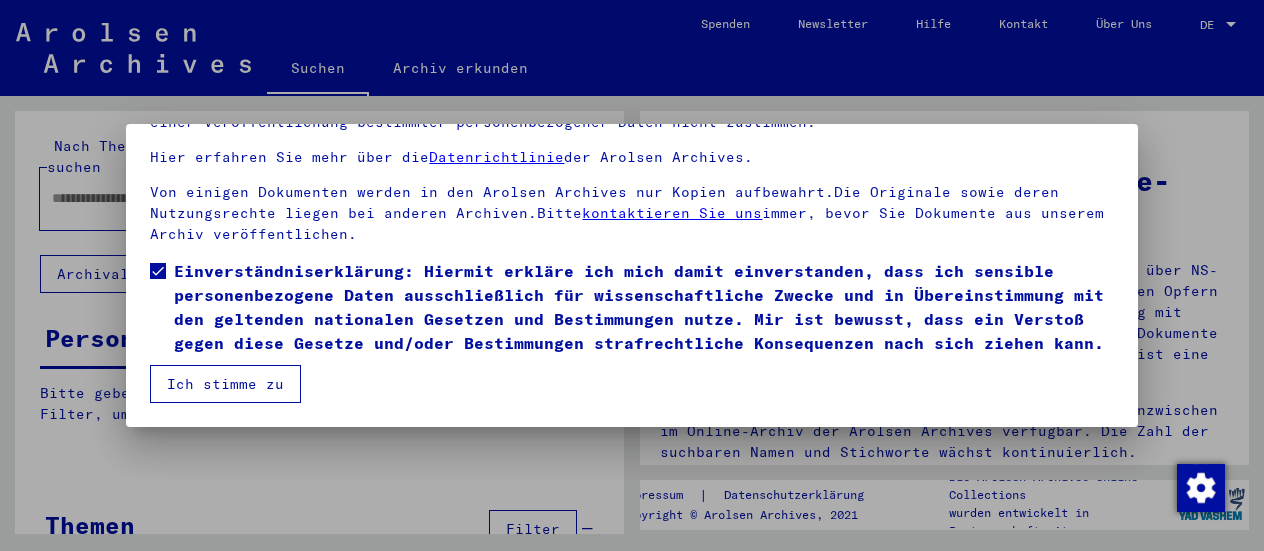 click on "Ich stimme zu" at bounding box center [225, 384] 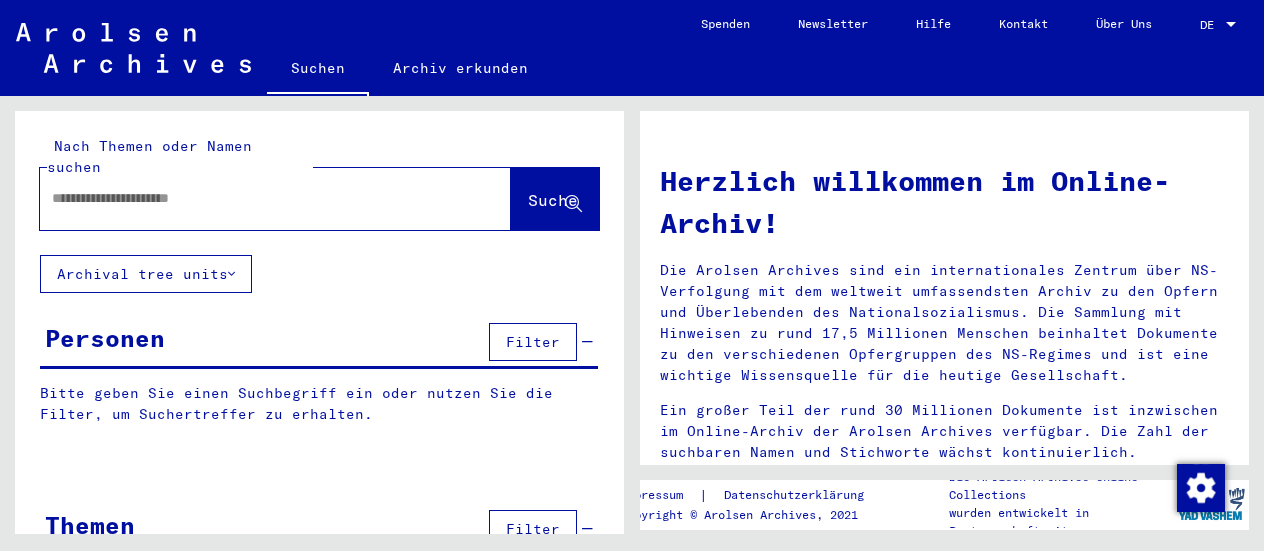 click at bounding box center (251, 198) 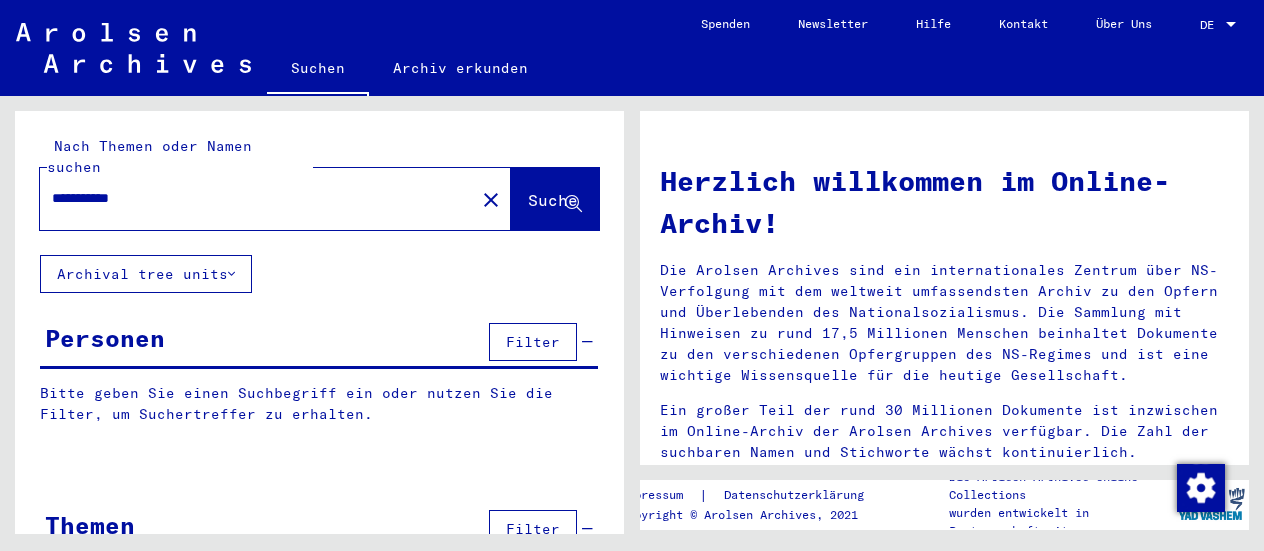 type on "**********" 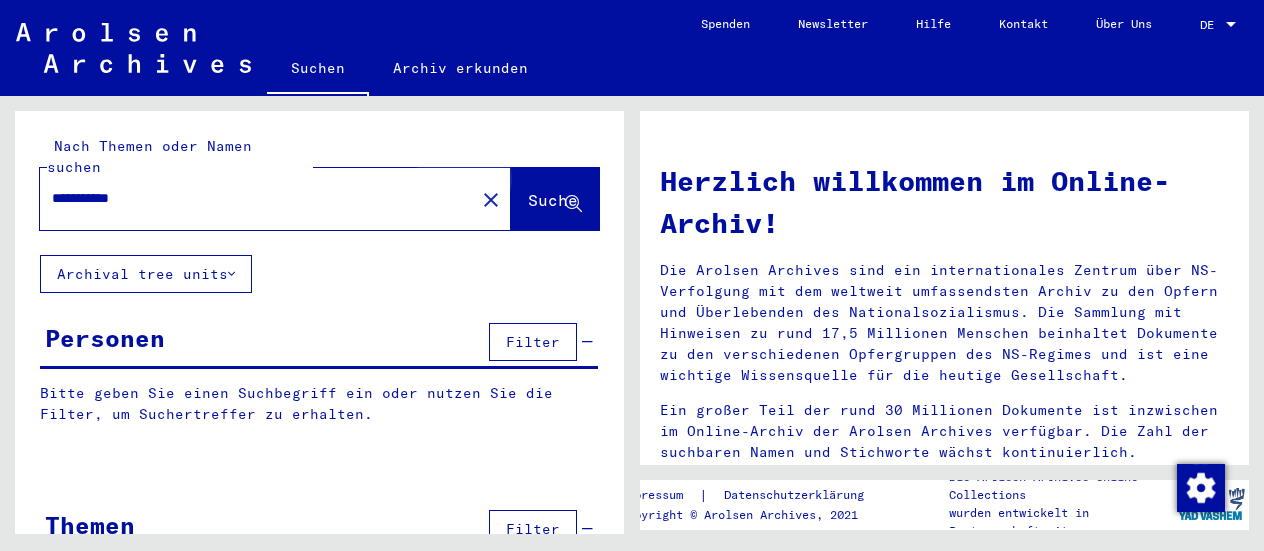 click on "Suche" 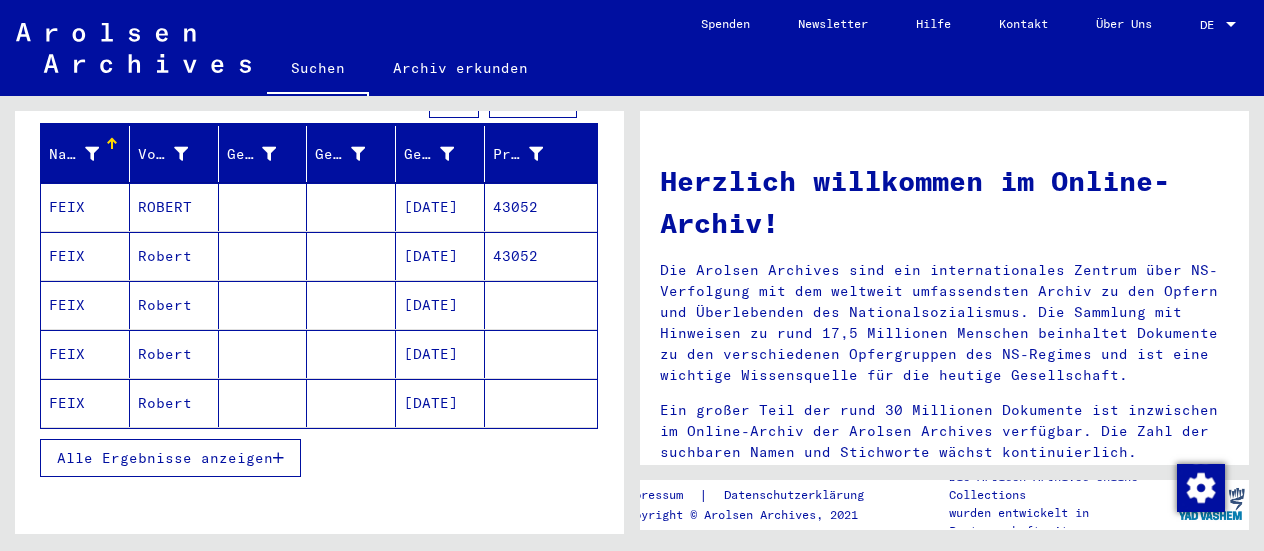 scroll, scrollTop: 300, scrollLeft: 0, axis: vertical 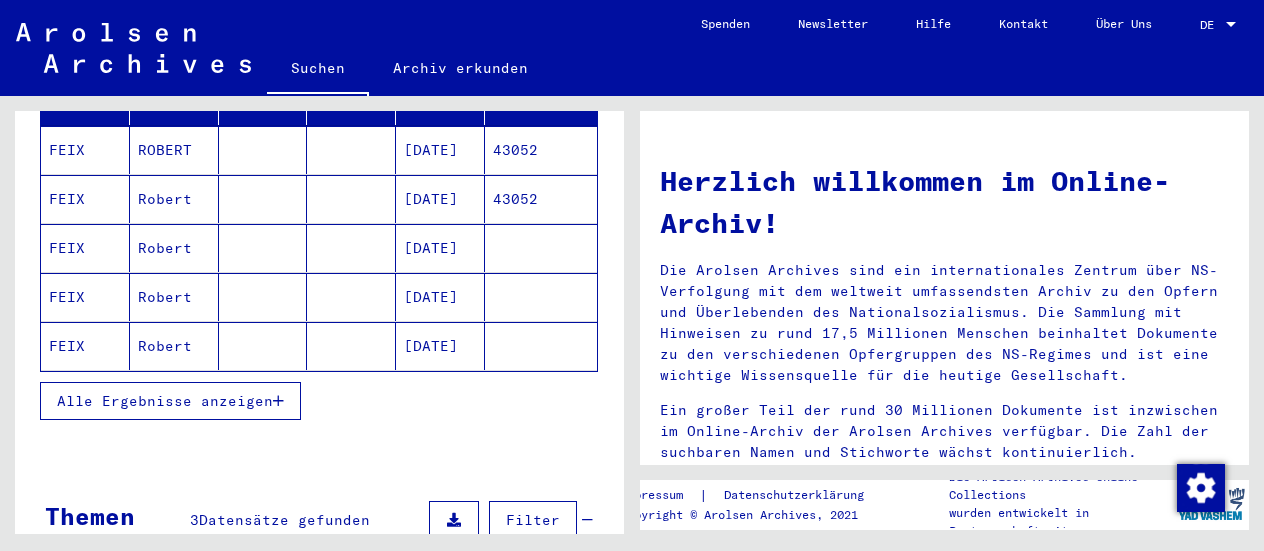 click at bounding box center [278, 401] 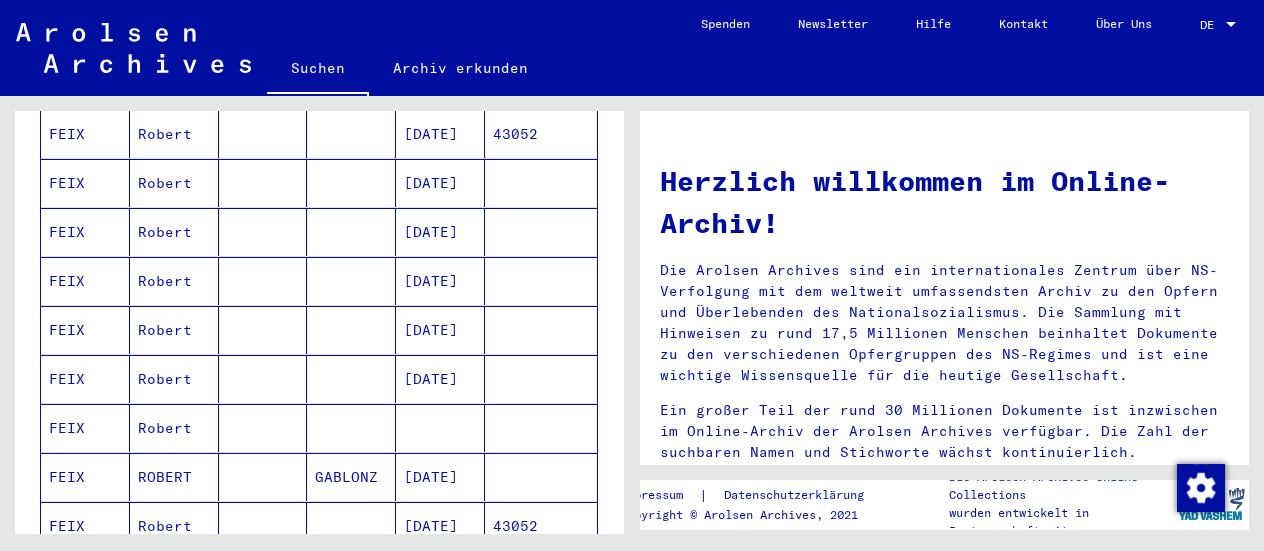 scroll, scrollTop: 400, scrollLeft: 0, axis: vertical 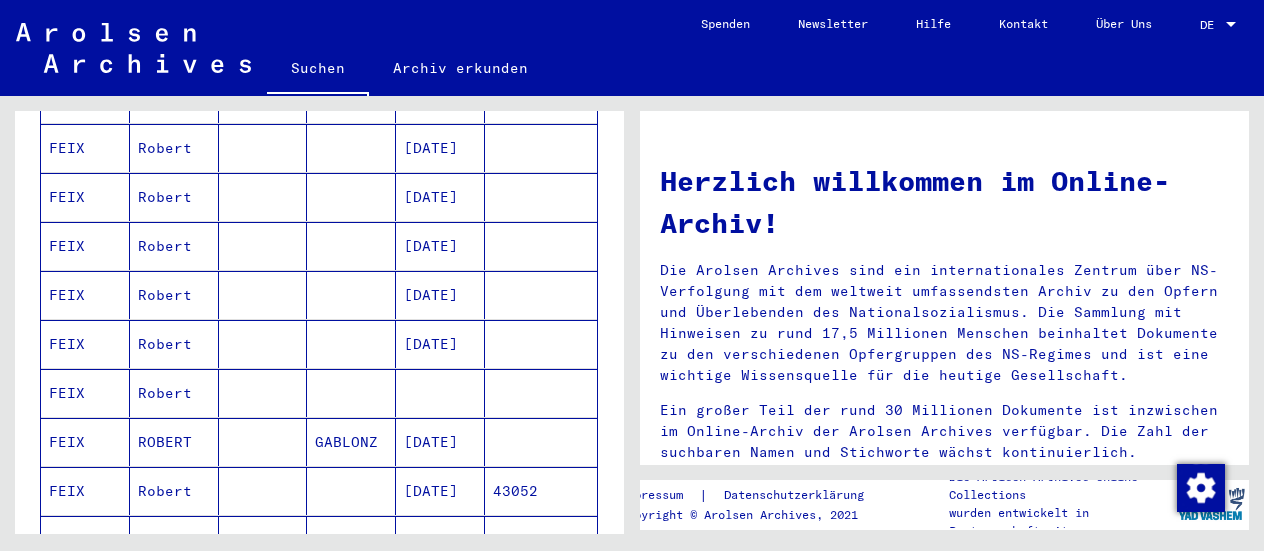 click on "ROBERT" at bounding box center [174, 491] 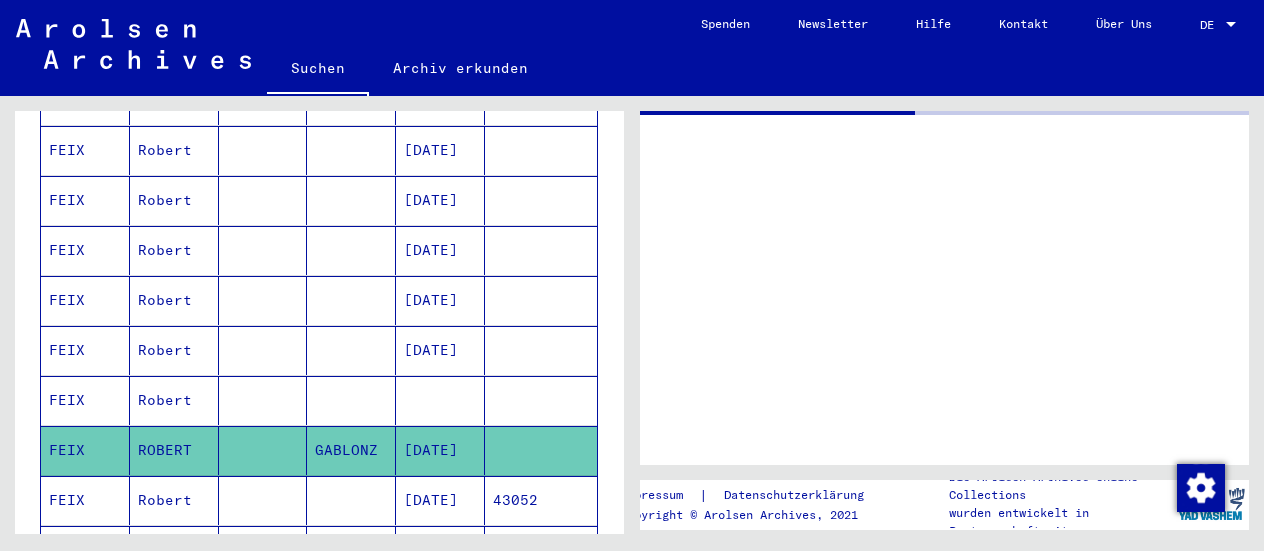 scroll, scrollTop: 402, scrollLeft: 0, axis: vertical 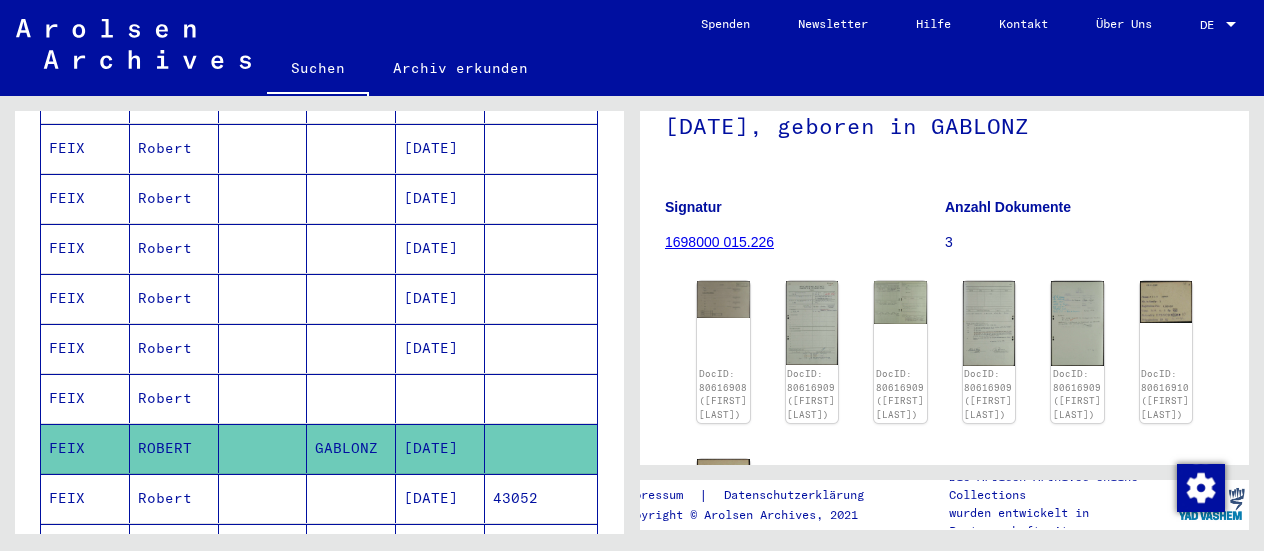 click 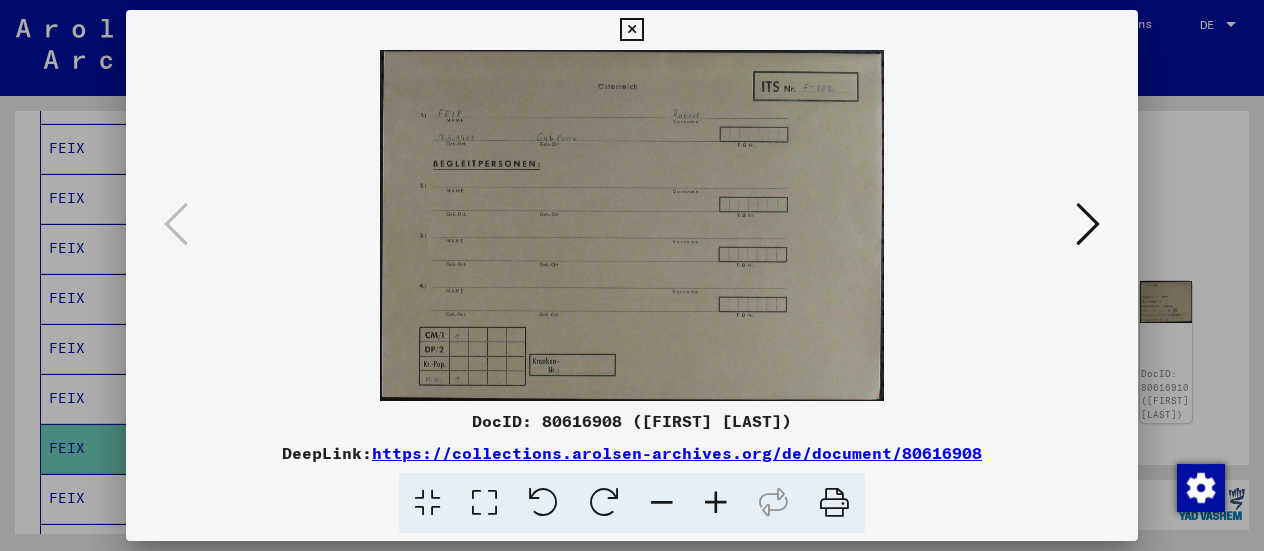 click at bounding box center (716, 503) 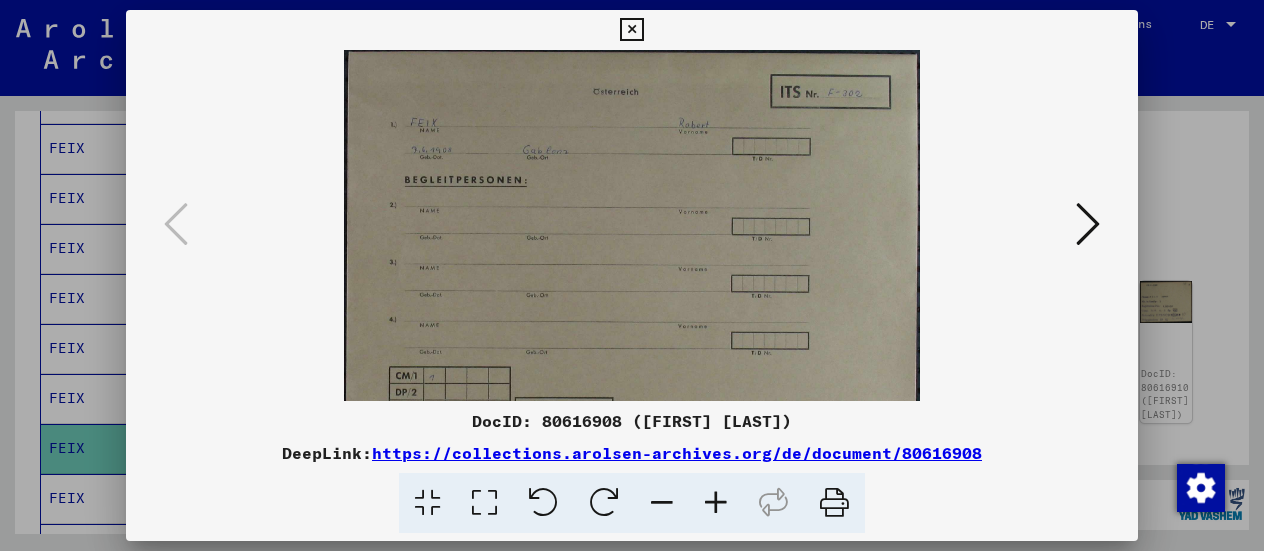 click at bounding box center (716, 503) 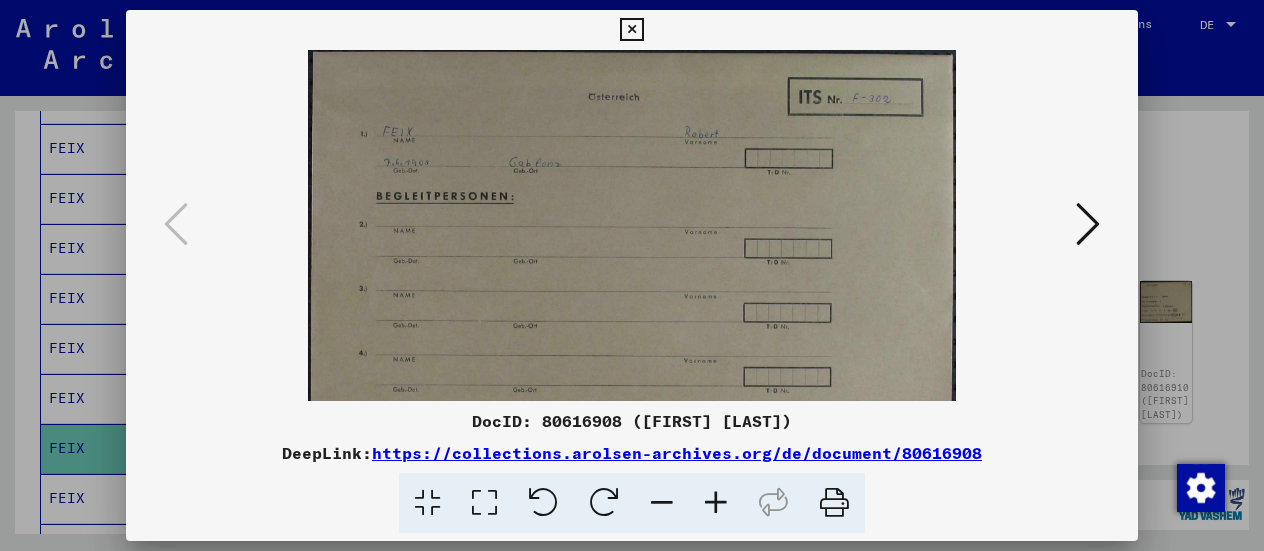 click at bounding box center (716, 503) 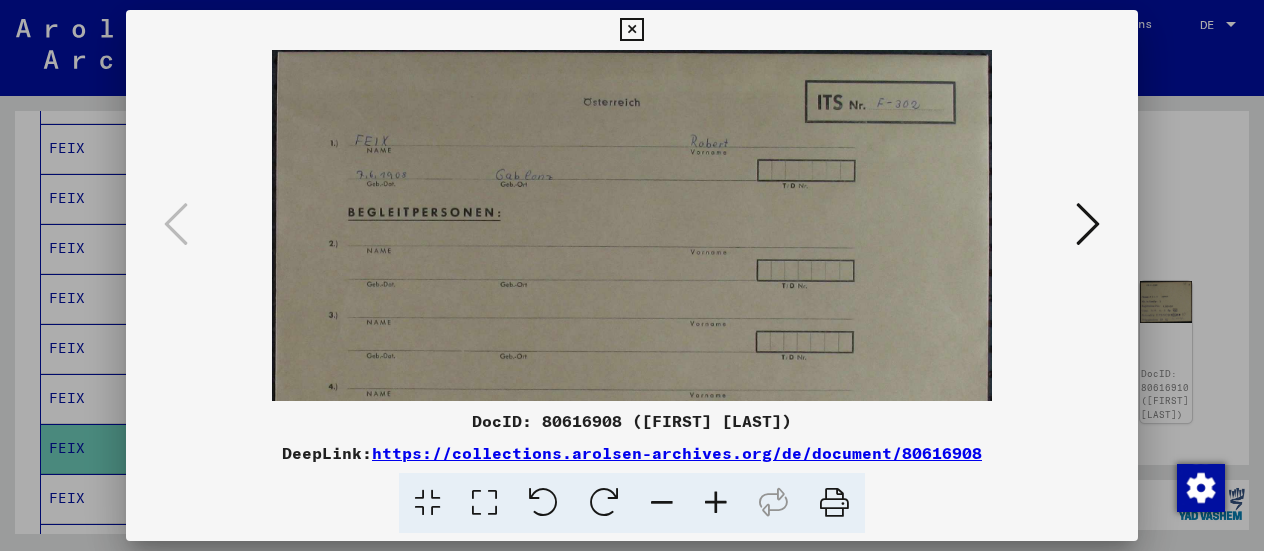 click at bounding box center (631, 30) 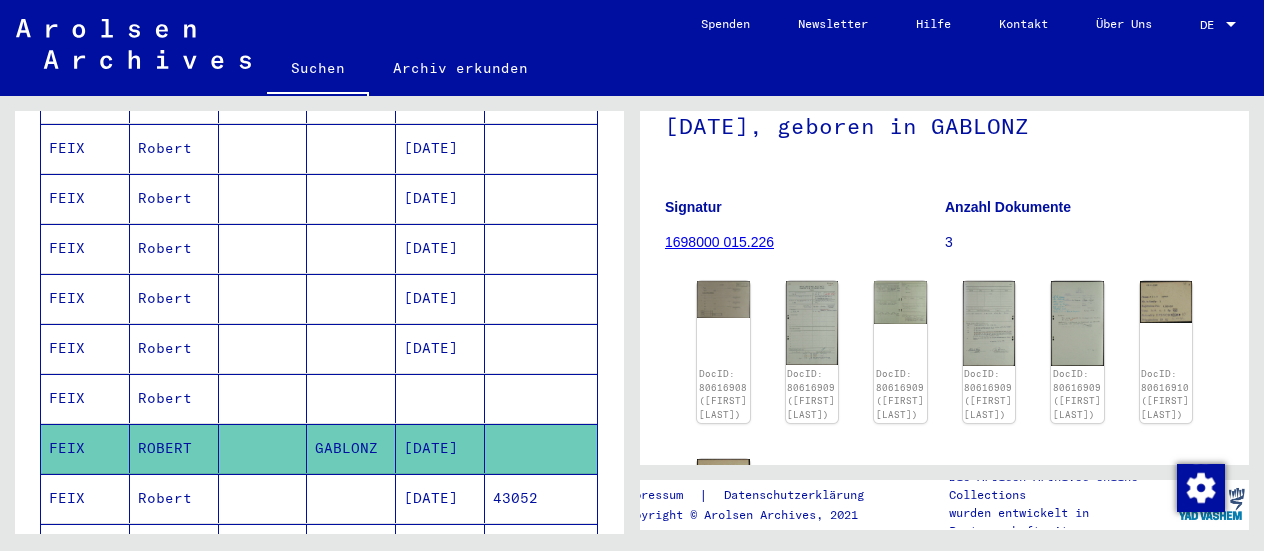 click 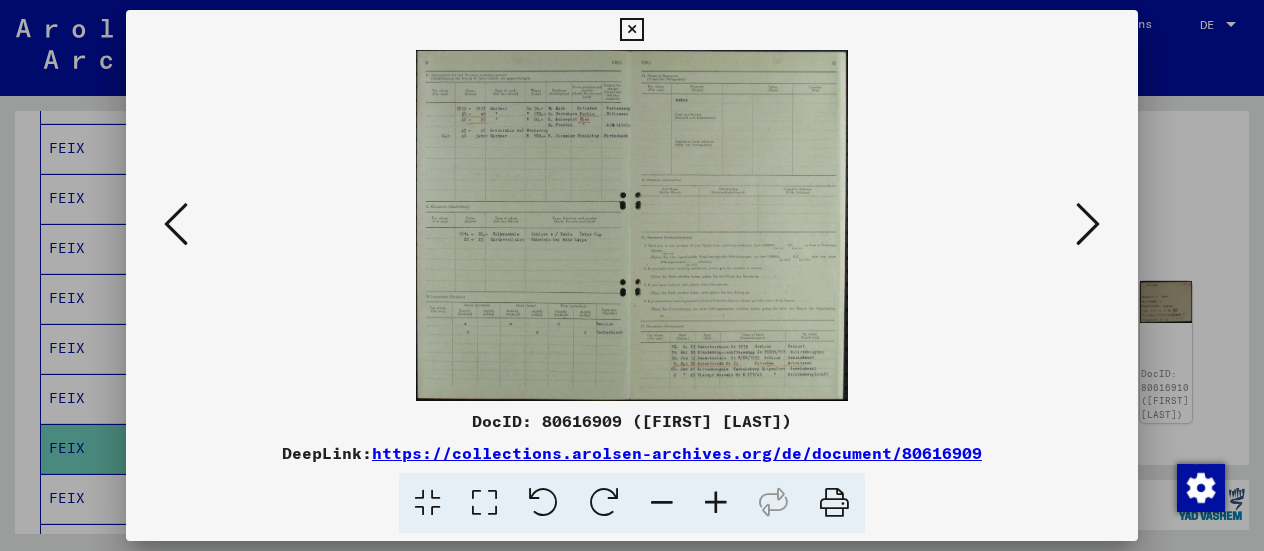 click at bounding box center [716, 503] 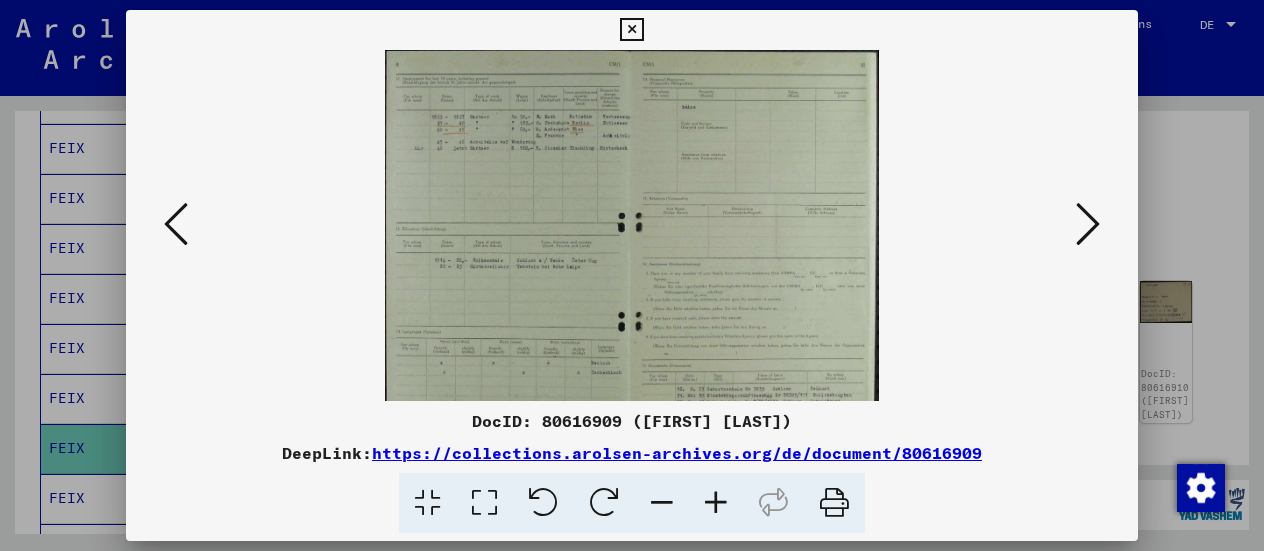 click at bounding box center [716, 503] 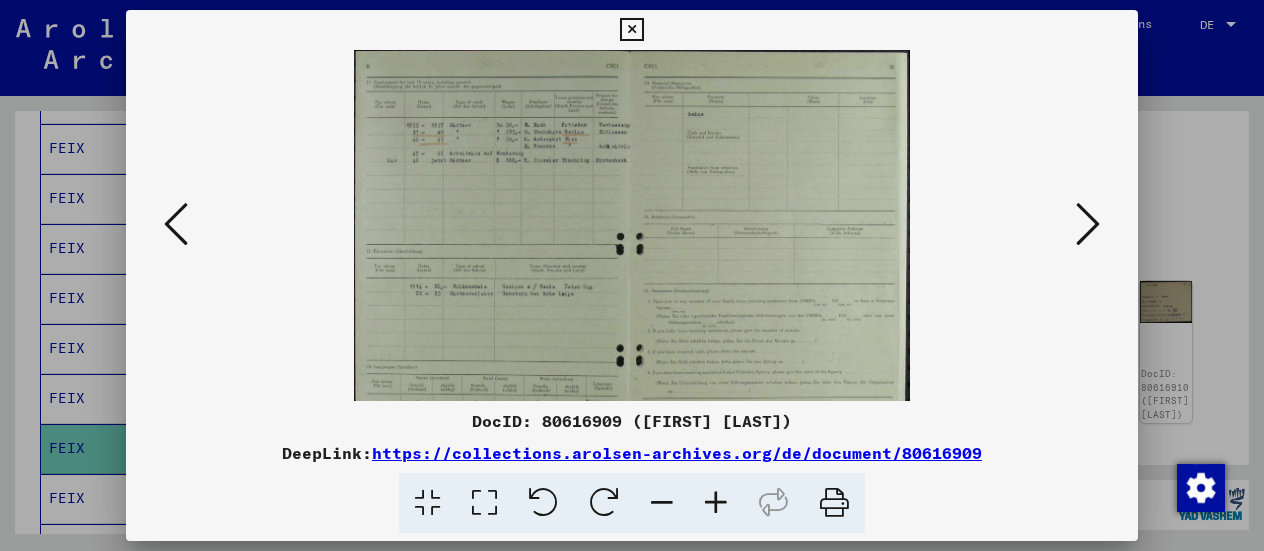click at bounding box center [716, 503] 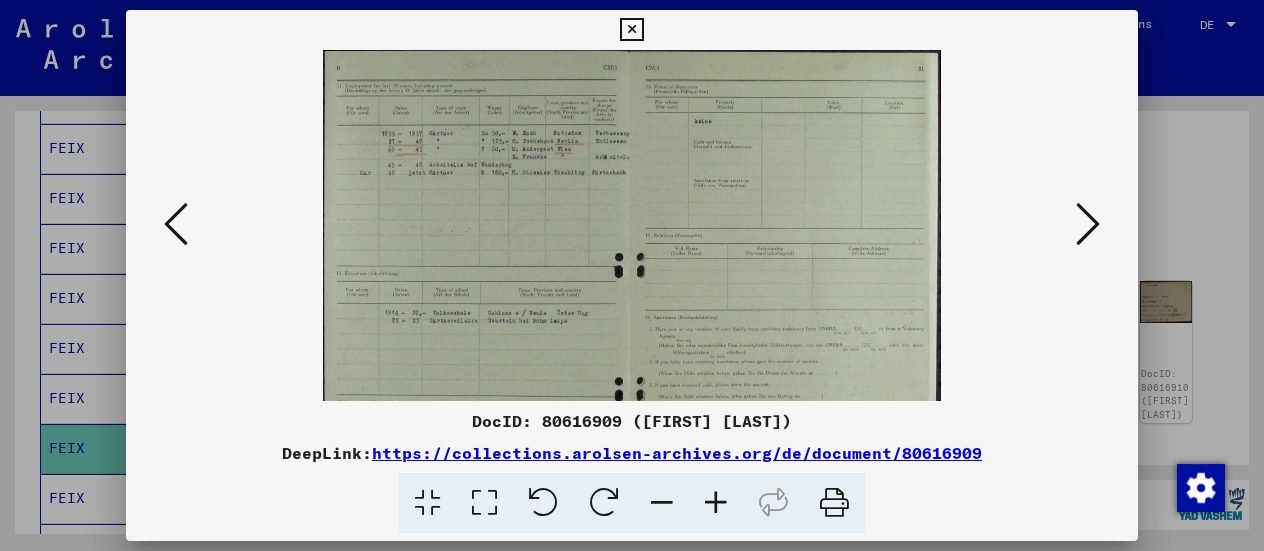 click at bounding box center (716, 503) 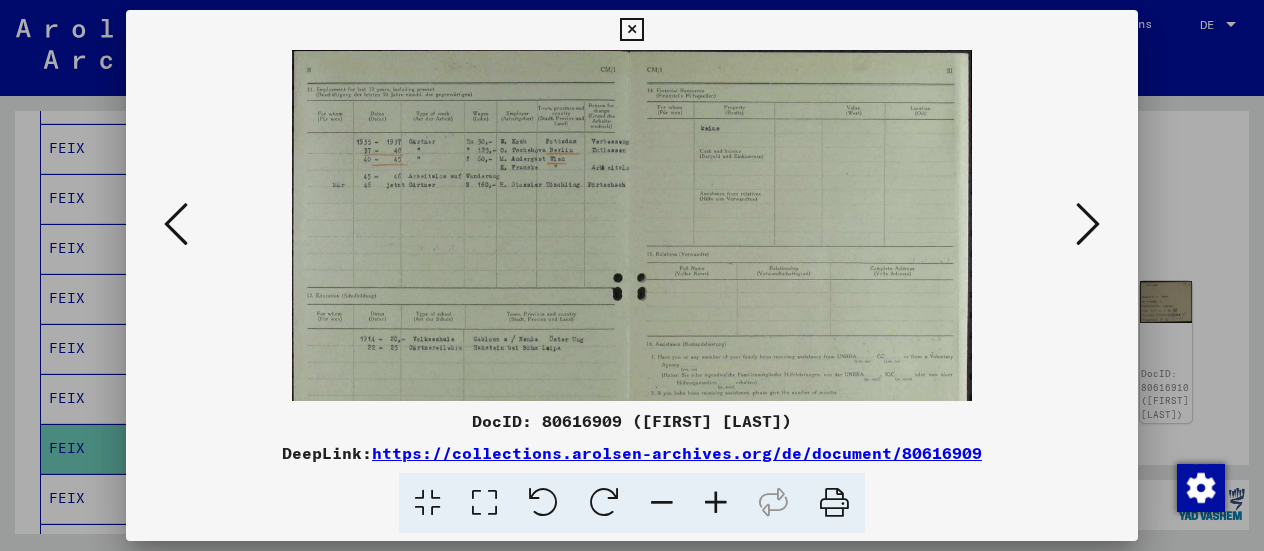 click at bounding box center (716, 503) 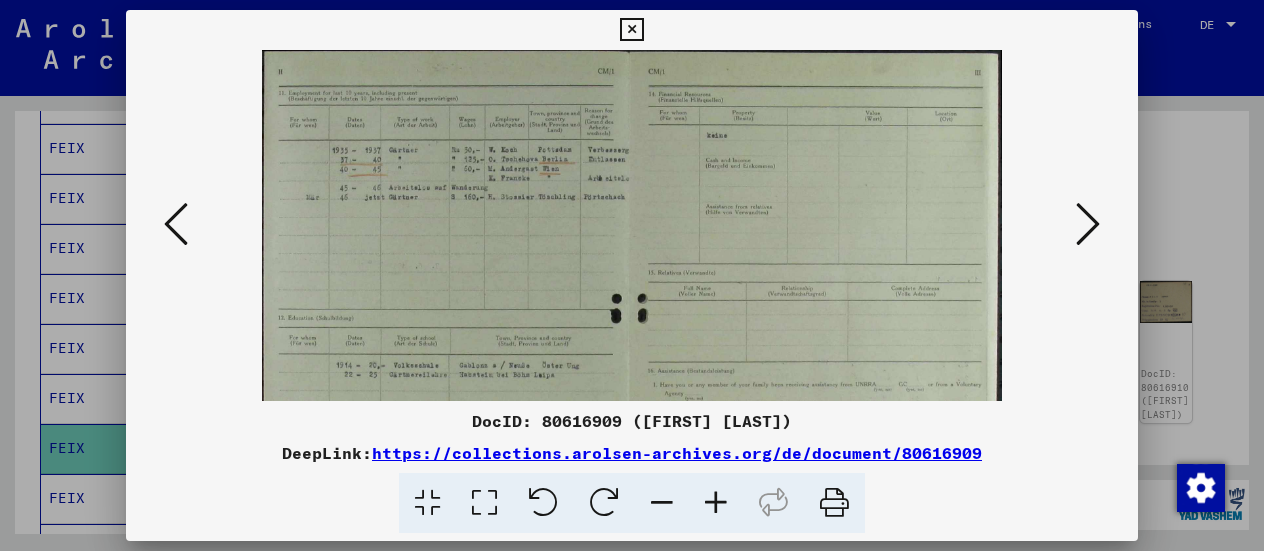 click at bounding box center (716, 503) 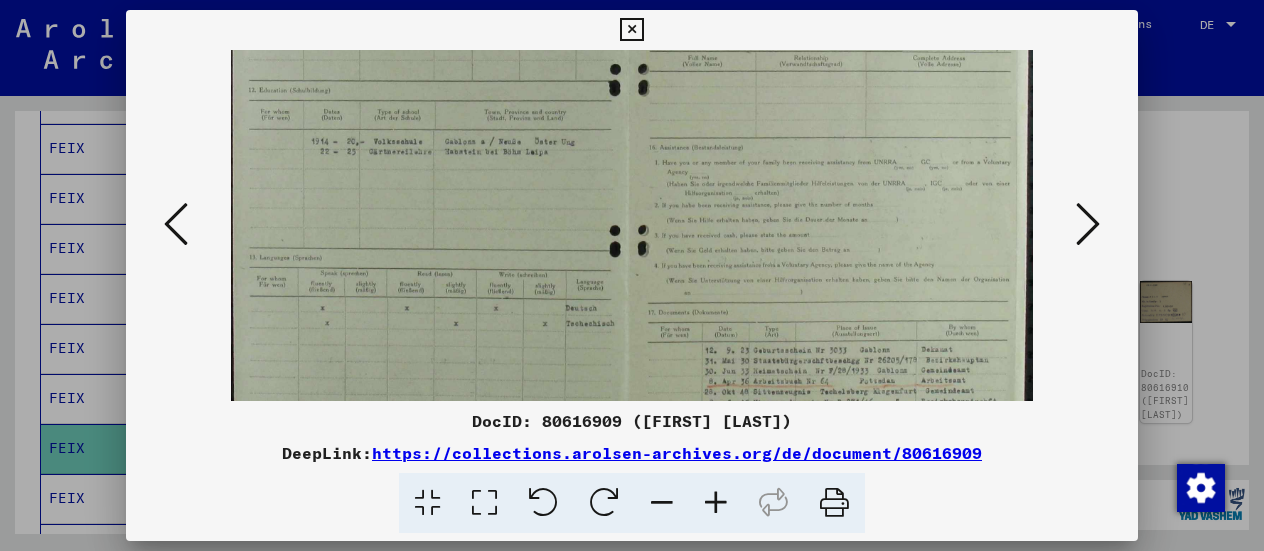 scroll, scrollTop: 300, scrollLeft: 0, axis: vertical 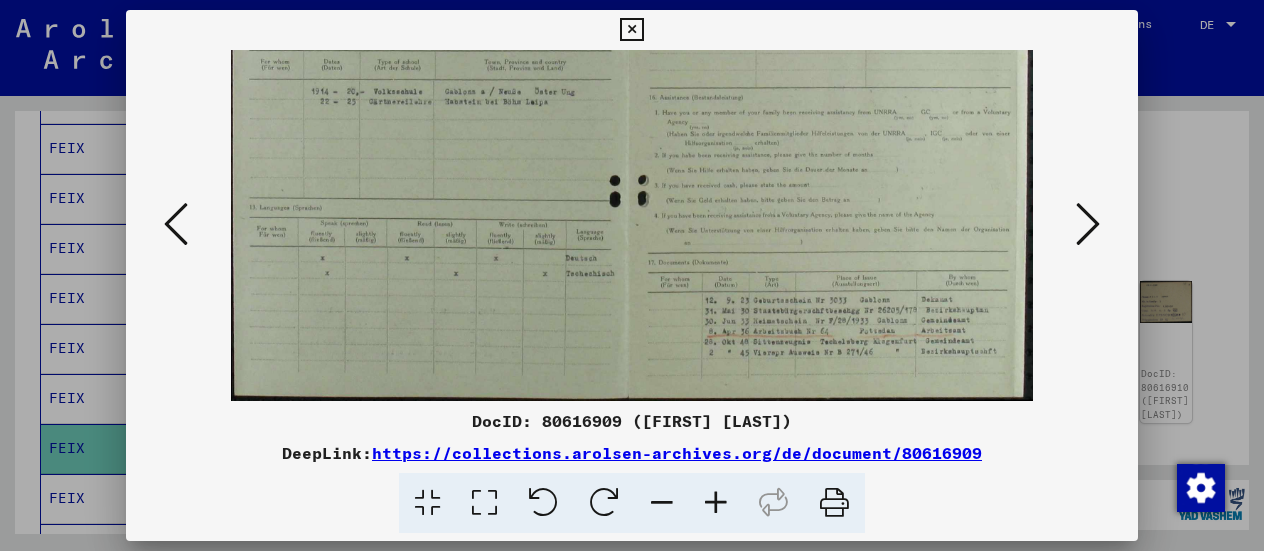 drag, startPoint x: 726, startPoint y: 351, endPoint x: 588, endPoint y: -93, distance: 464.9516 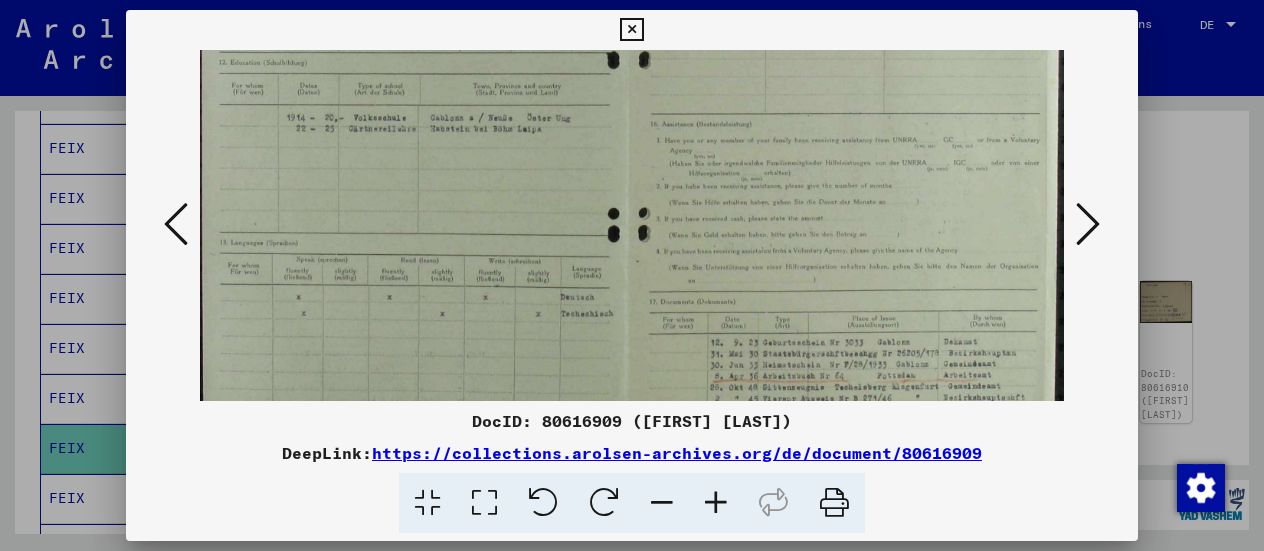 click at bounding box center [716, 503] 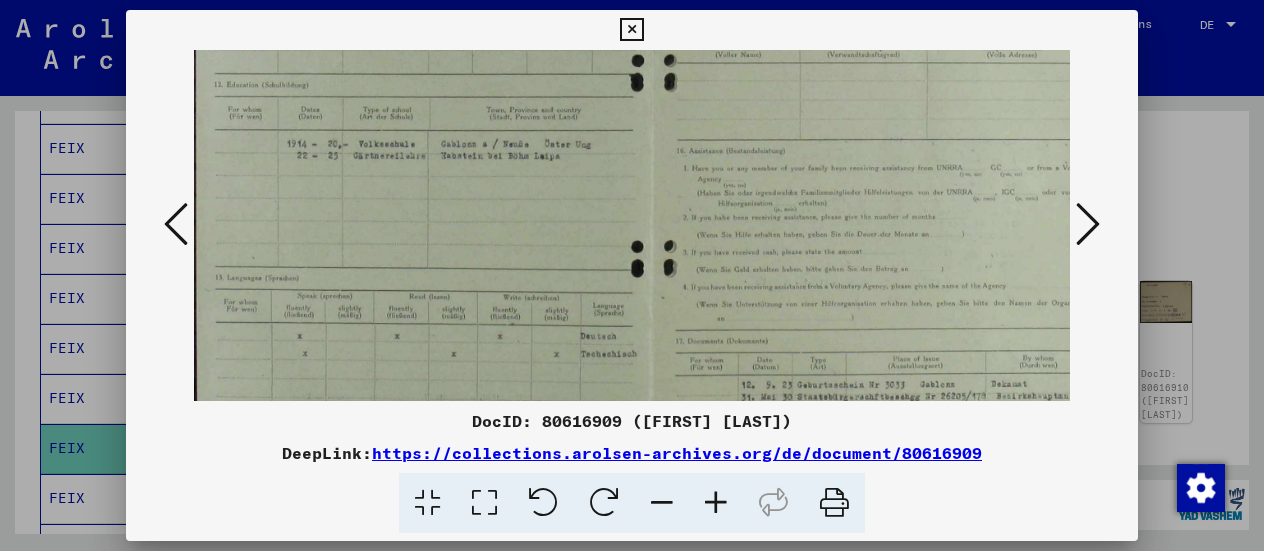click at bounding box center (716, 503) 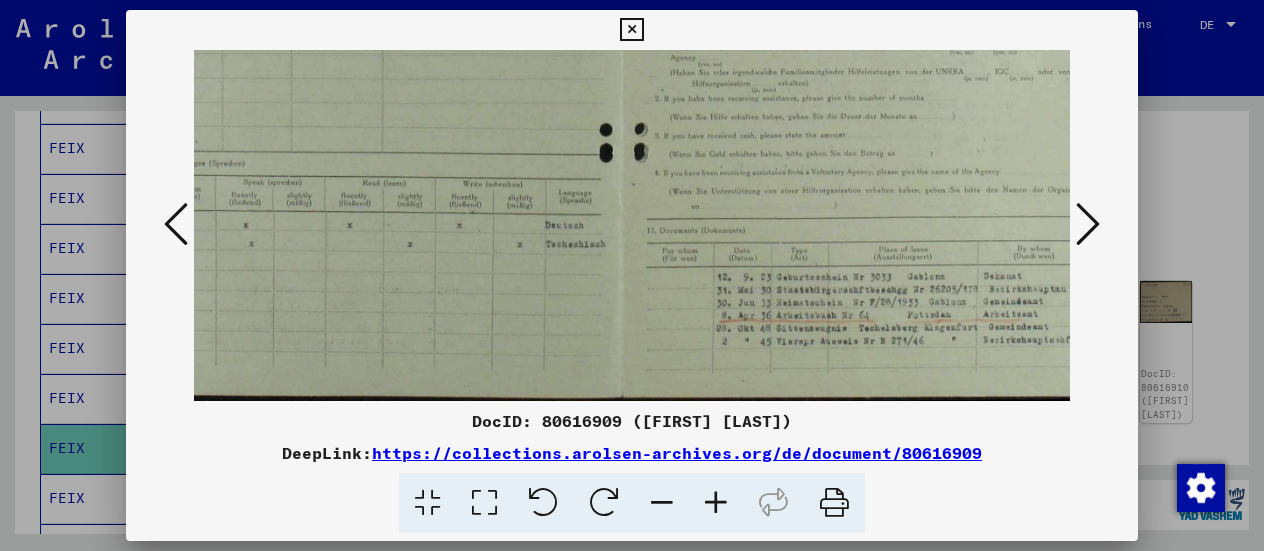 scroll, scrollTop: 450, scrollLeft: 62, axis: both 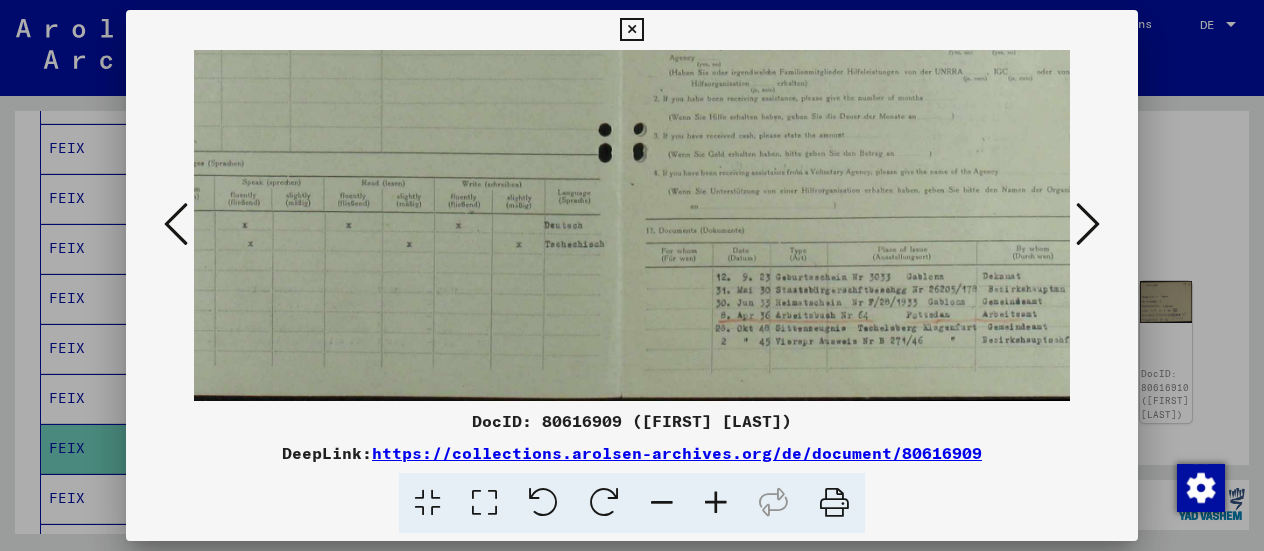 drag, startPoint x: 715, startPoint y: 290, endPoint x: 655, endPoint y: 105, distance: 194.4865 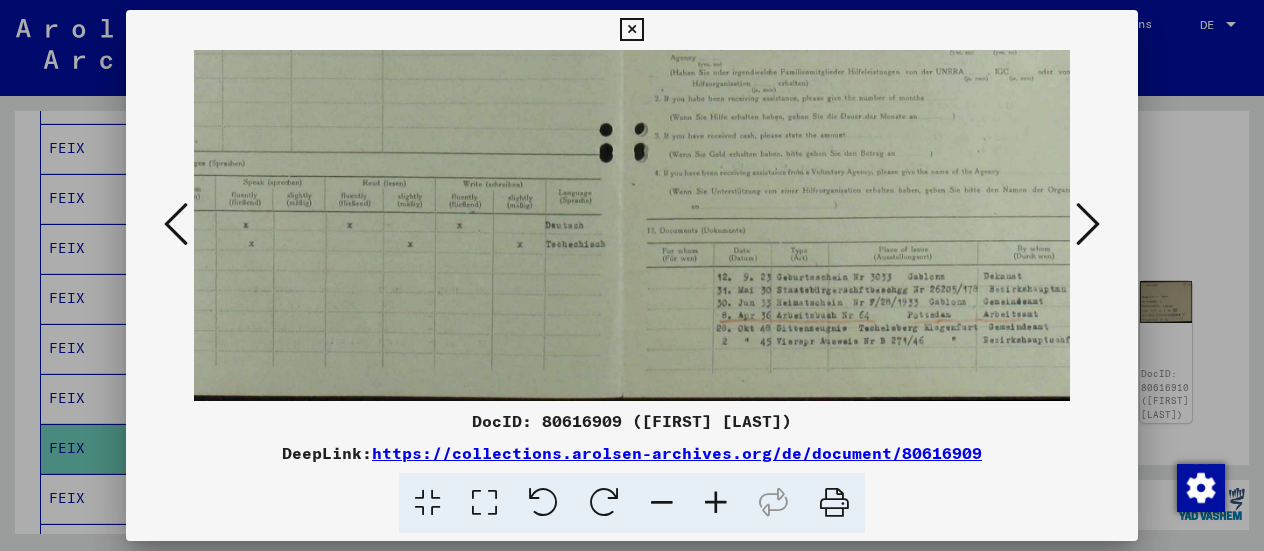 scroll, scrollTop: 450, scrollLeft: 112, axis: both 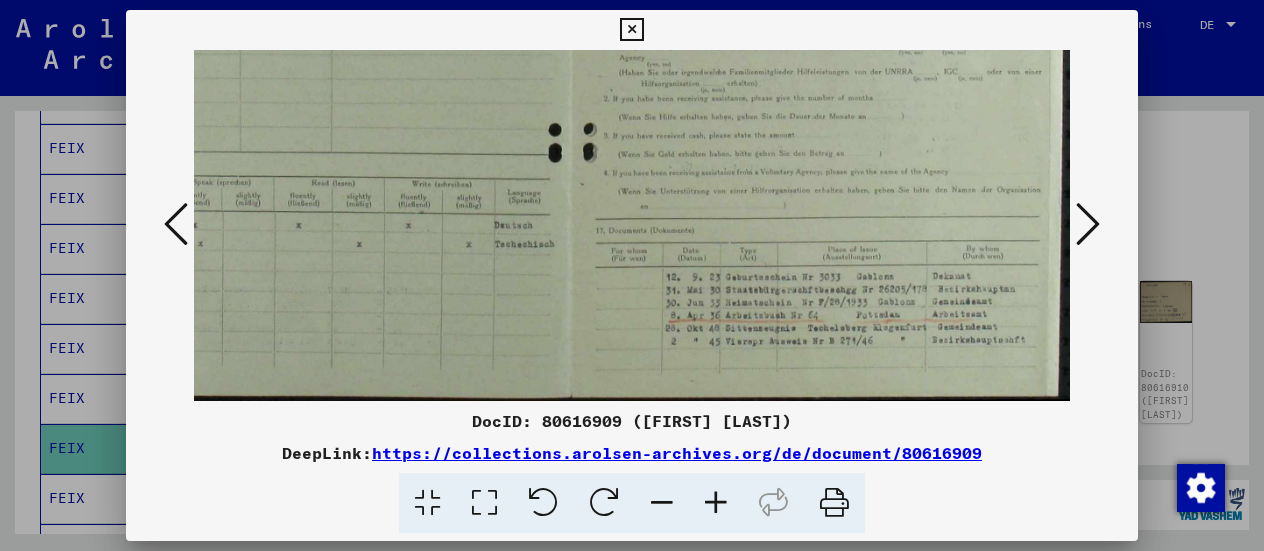 drag, startPoint x: 694, startPoint y: 210, endPoint x: 524, endPoint y: 107, distance: 198.7687 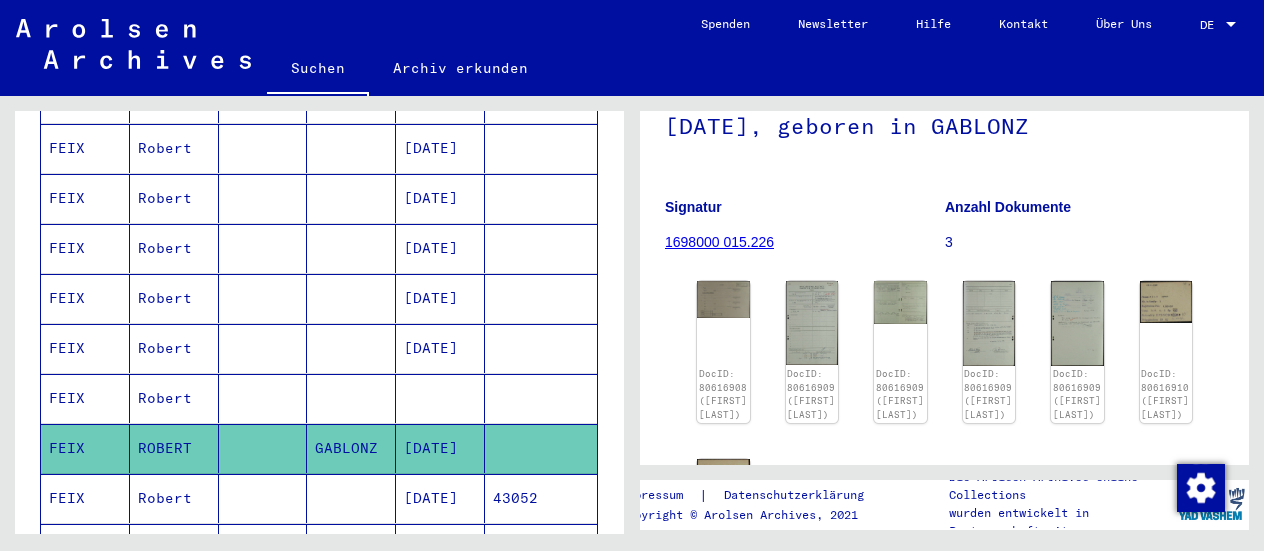 click 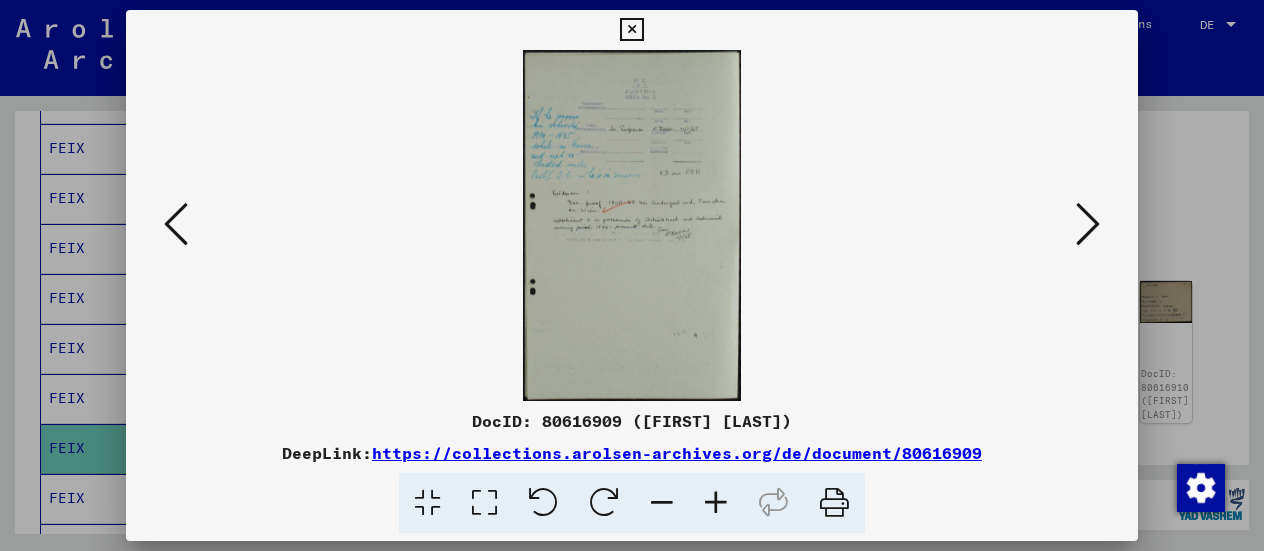 click at bounding box center [716, 503] 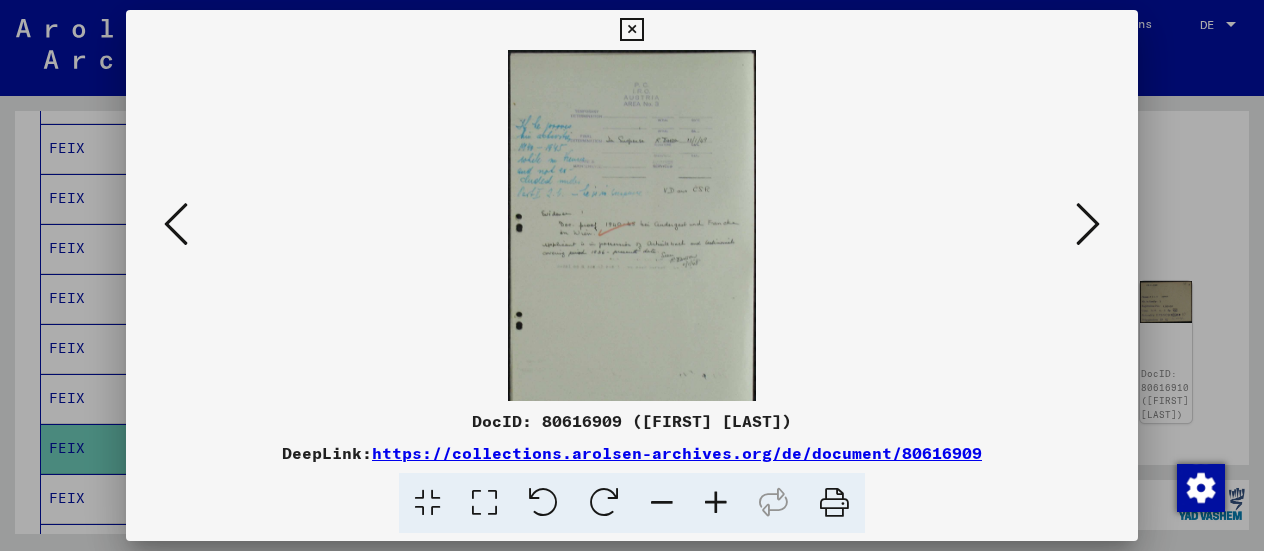 click at bounding box center [716, 503] 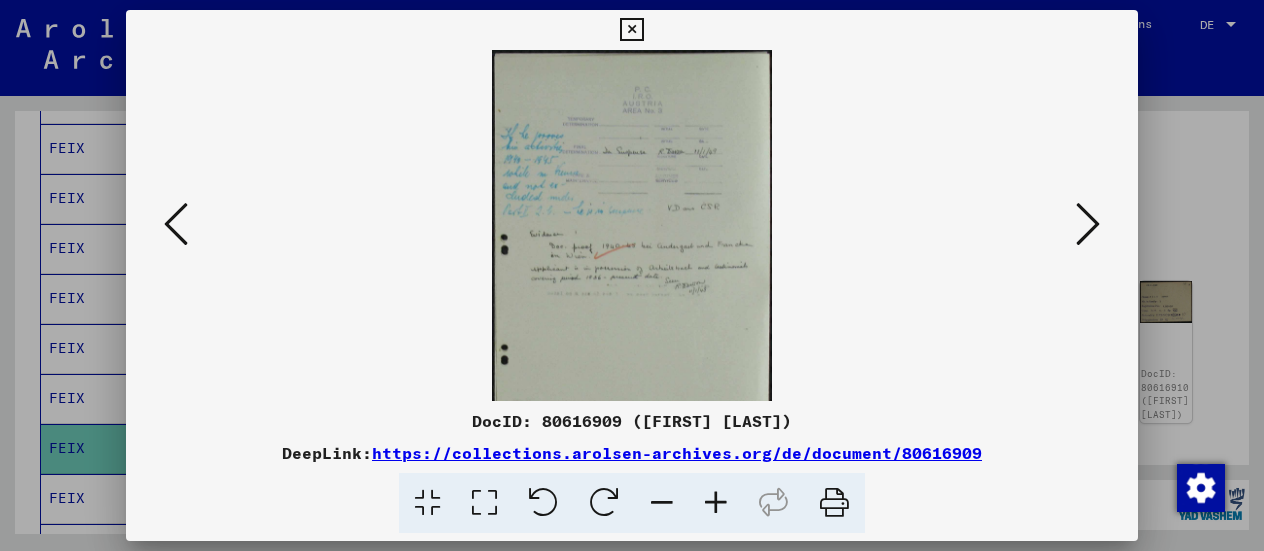 click at bounding box center [716, 503] 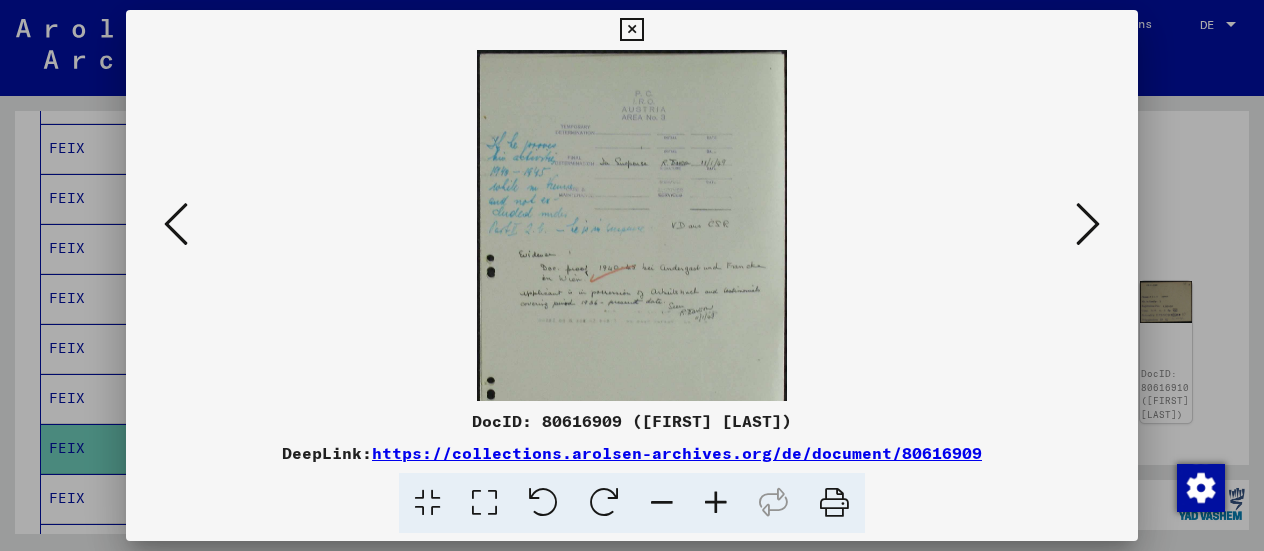 click at bounding box center (716, 503) 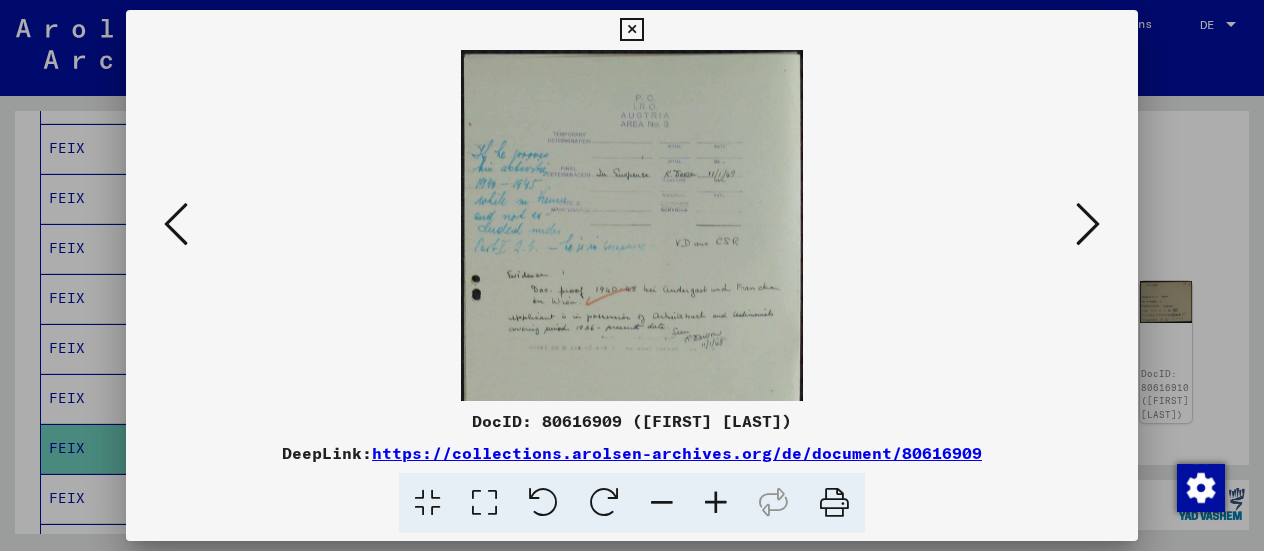 click at bounding box center [716, 503] 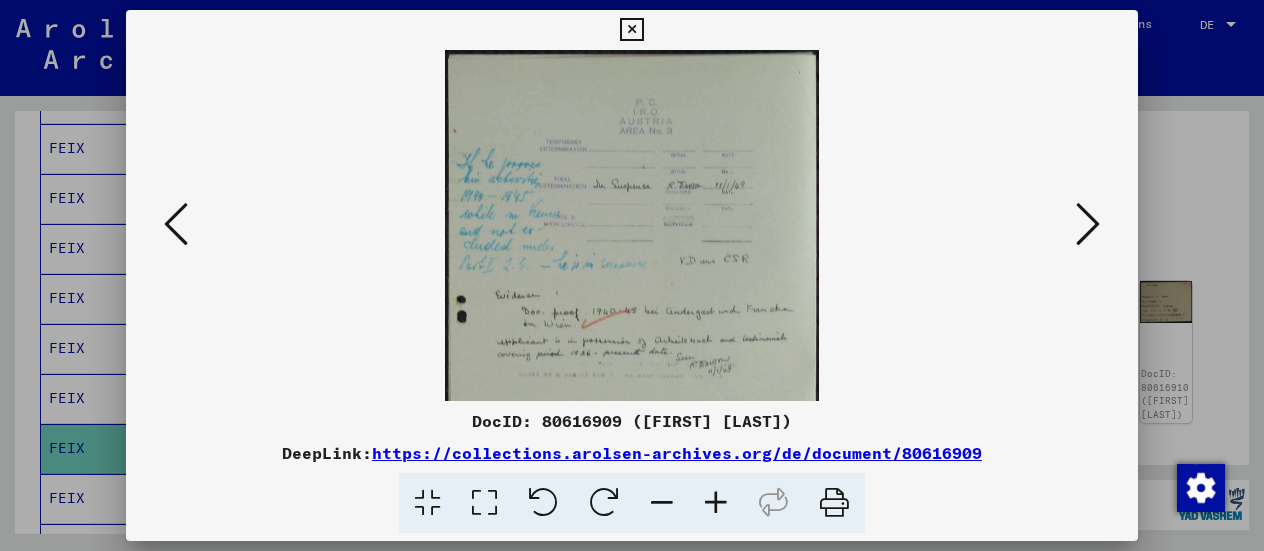click at bounding box center (716, 503) 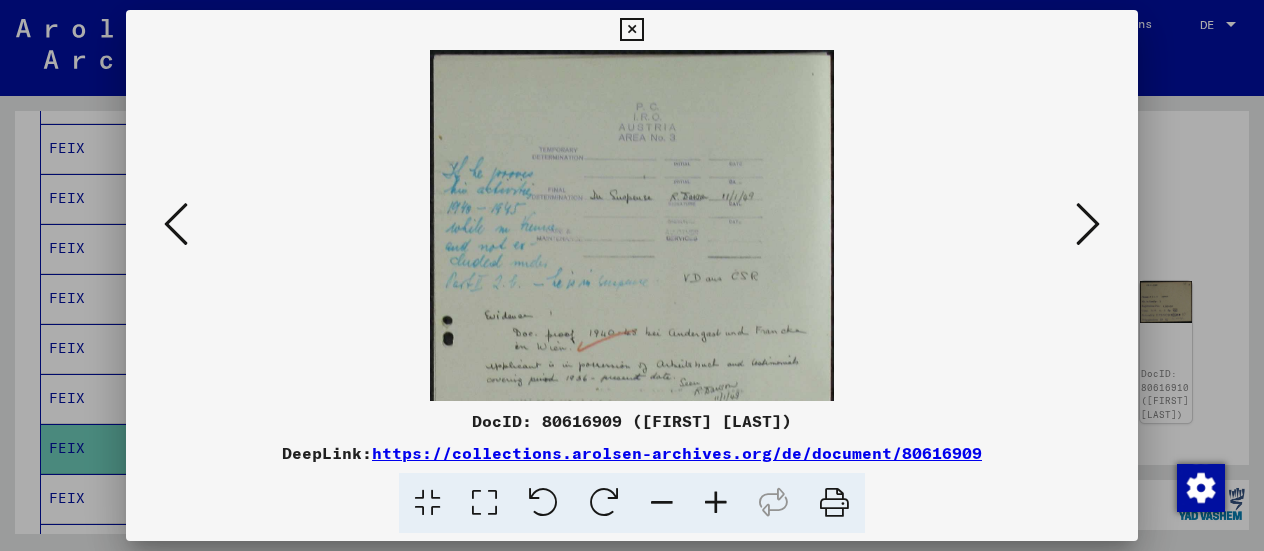 click at bounding box center (716, 503) 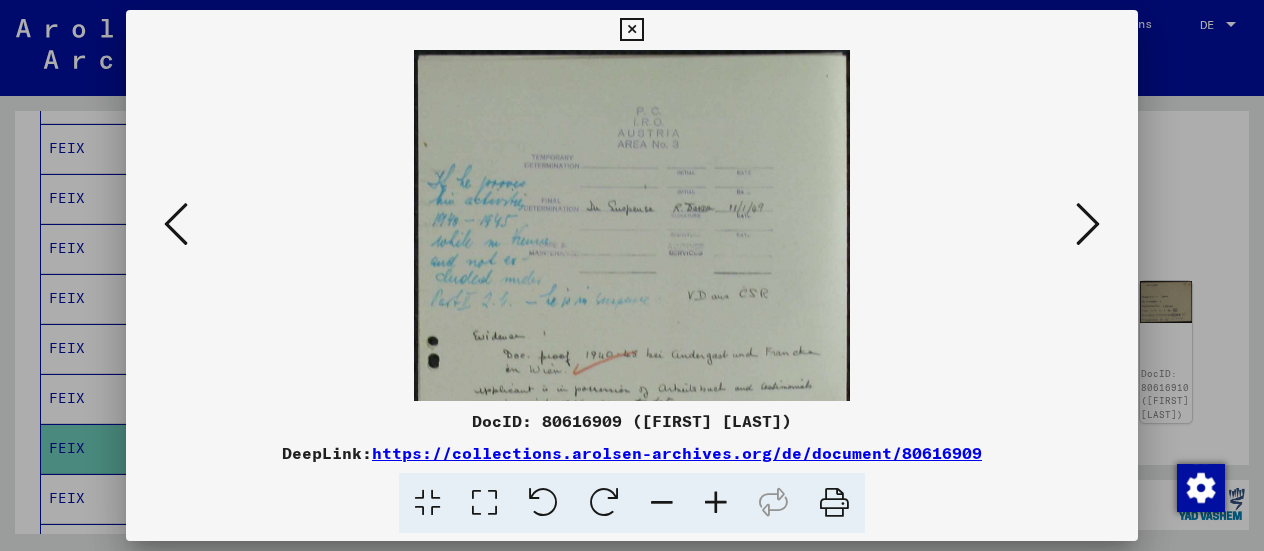 click at bounding box center [716, 503] 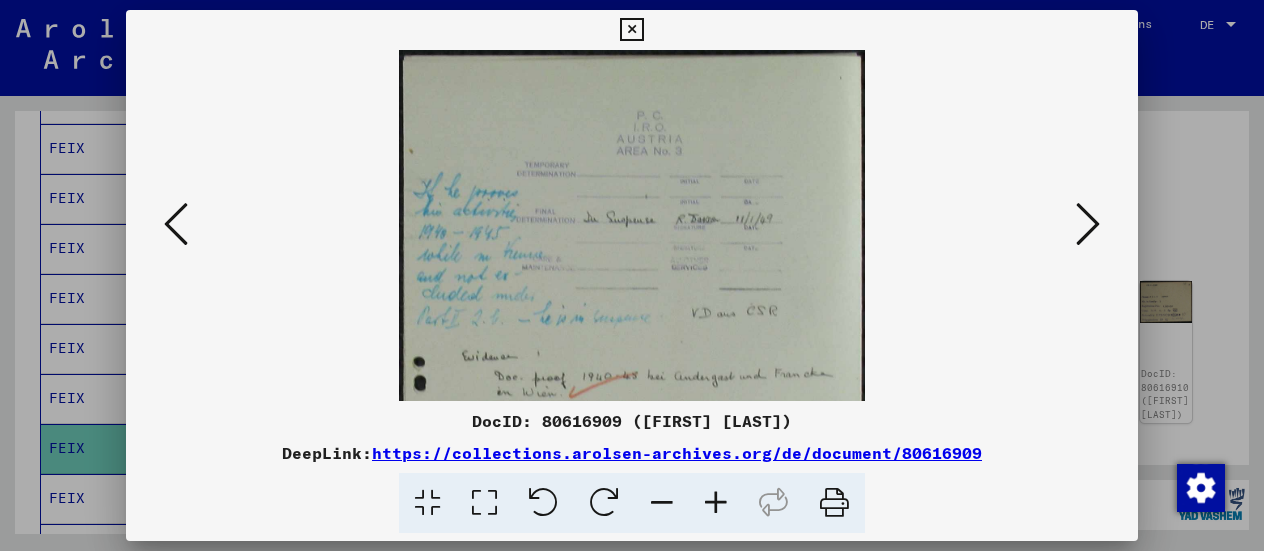 click at bounding box center [716, 503] 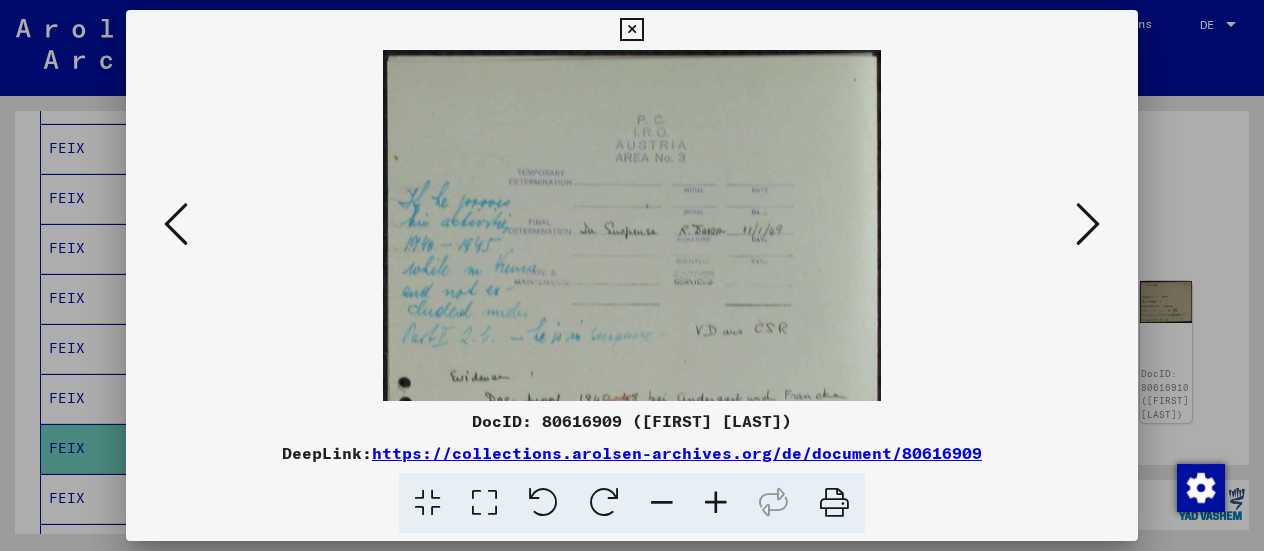 click at bounding box center (716, 503) 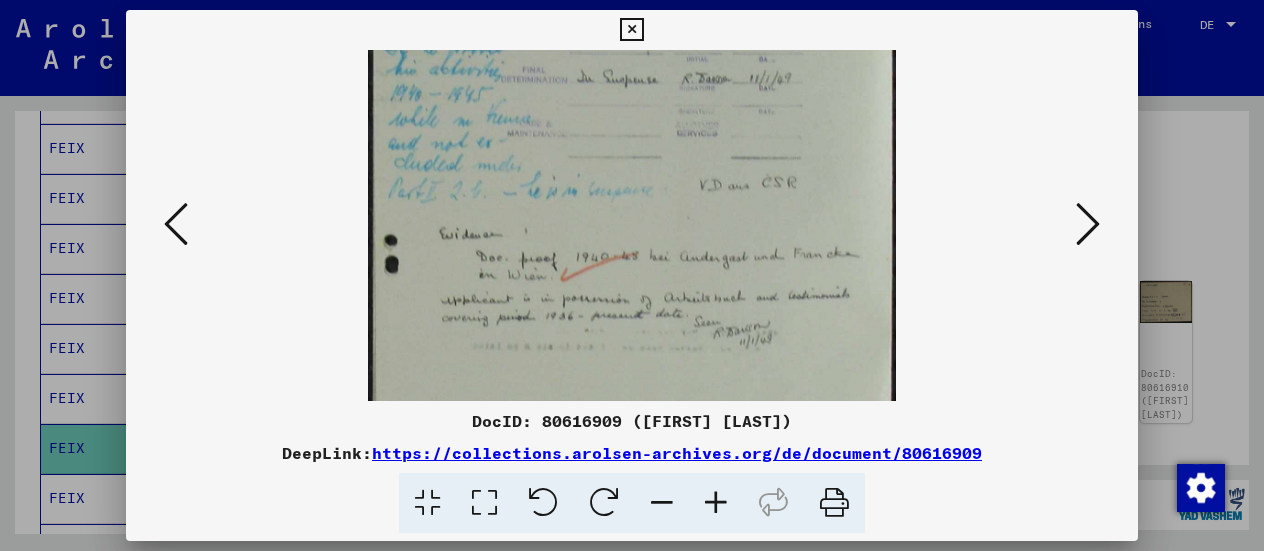 scroll, scrollTop: 167, scrollLeft: 0, axis: vertical 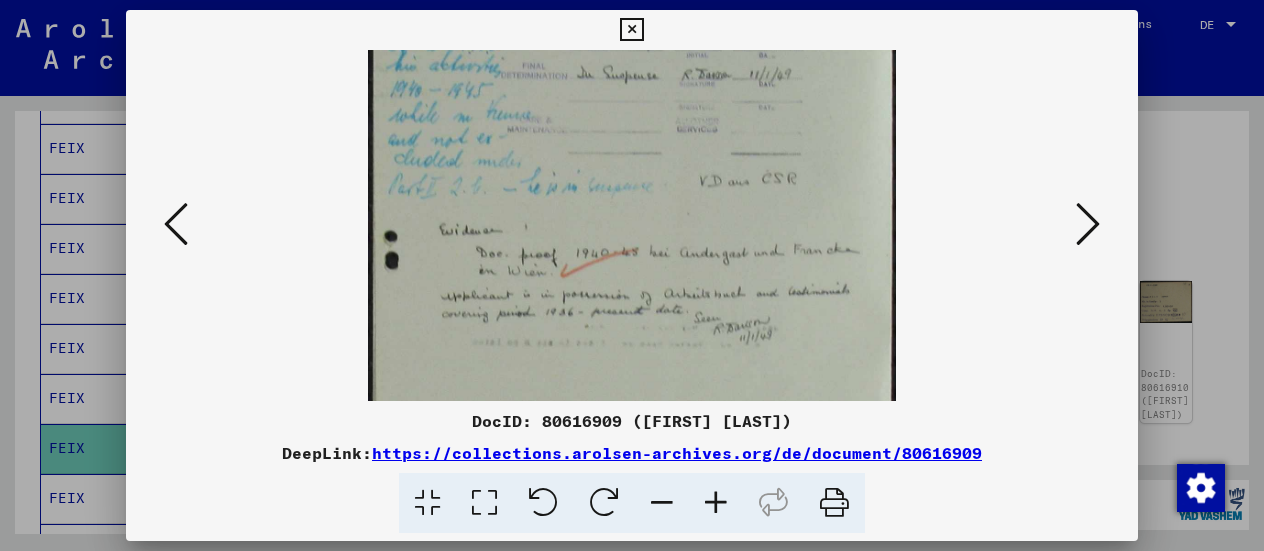 drag, startPoint x: 612, startPoint y: 290, endPoint x: 630, endPoint y: 126, distance: 164.98485 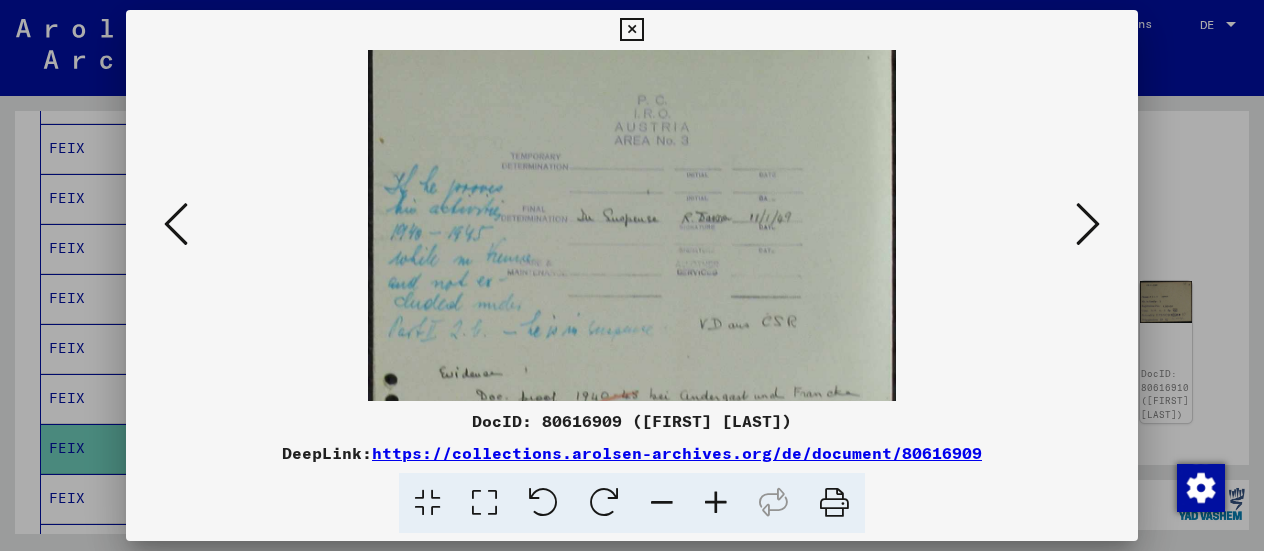 scroll, scrollTop: 0, scrollLeft: 0, axis: both 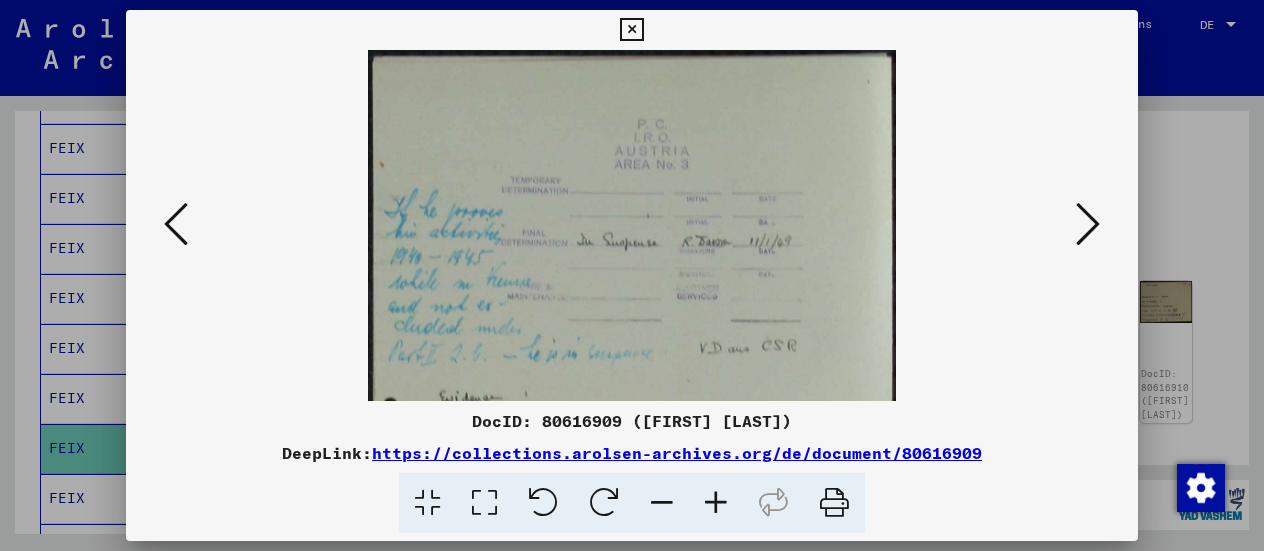 drag, startPoint x: 666, startPoint y: 283, endPoint x: 640, endPoint y: 496, distance: 214.581 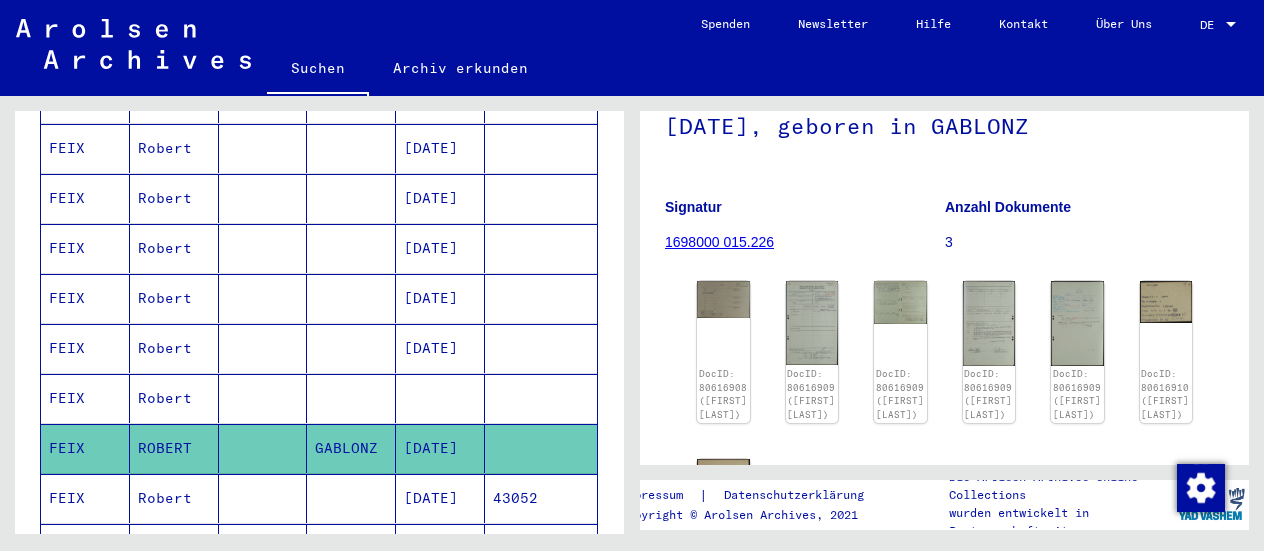 scroll, scrollTop: 502, scrollLeft: 0, axis: vertical 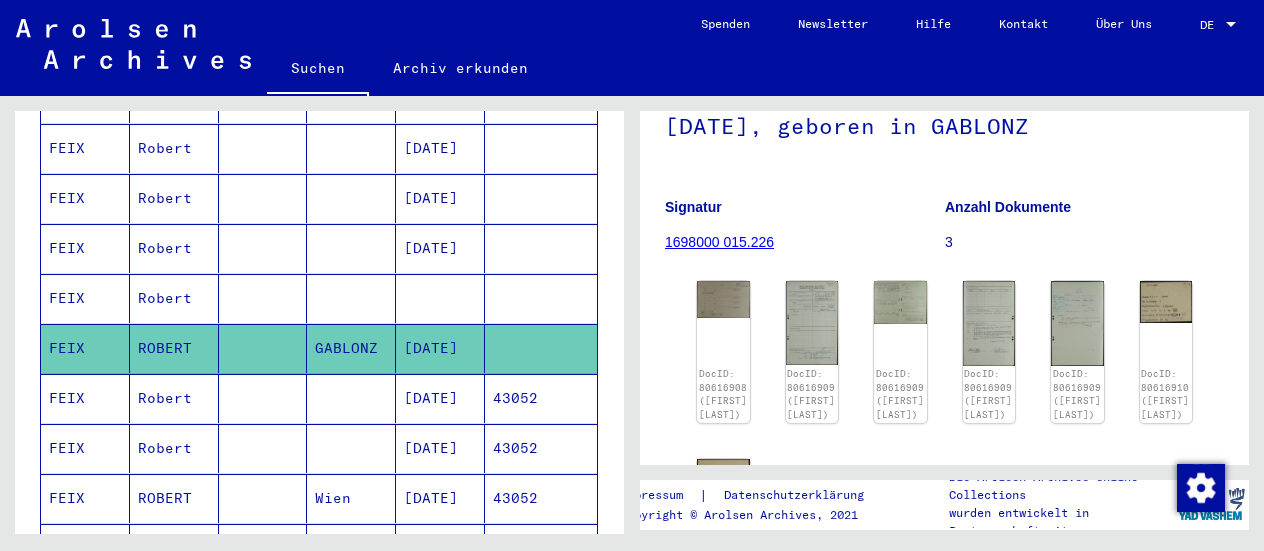 click on "Robert" at bounding box center [174, 498] 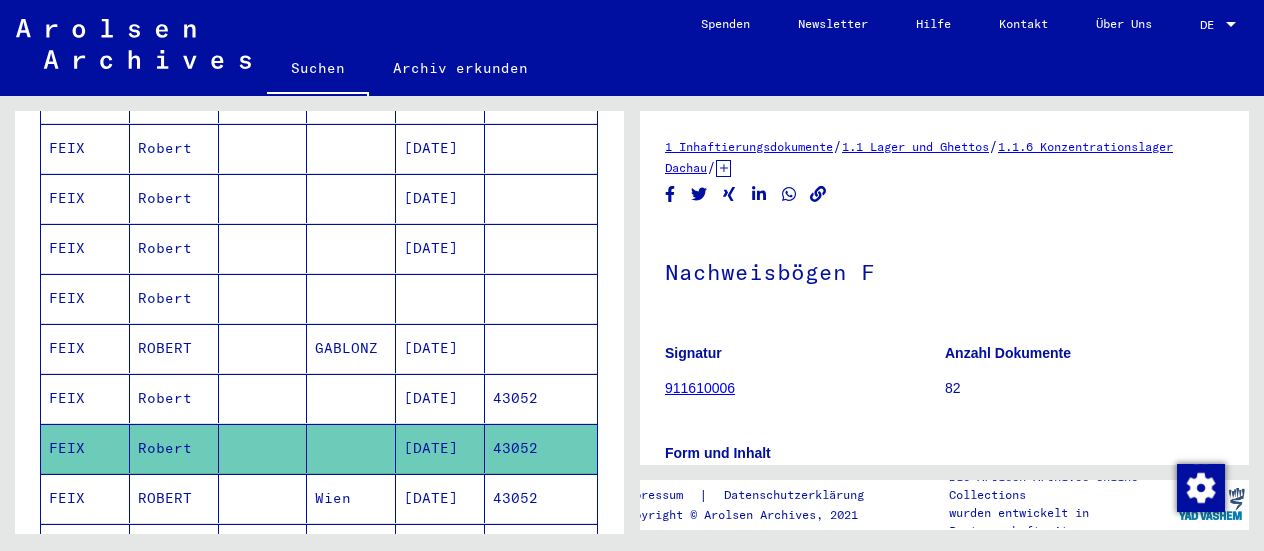 scroll, scrollTop: 0, scrollLeft: 0, axis: both 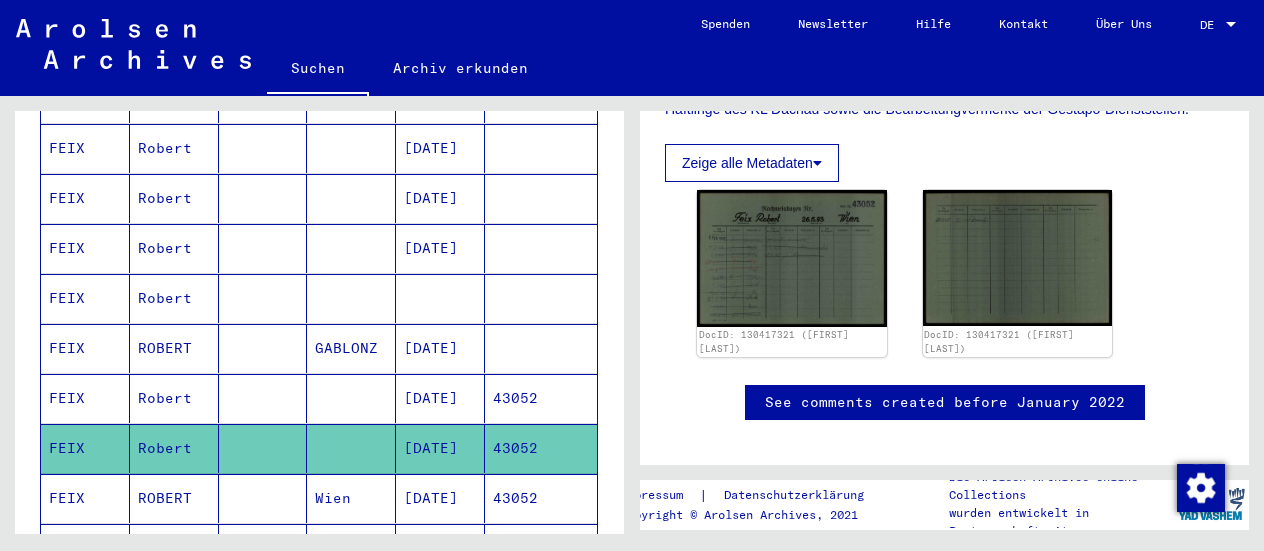 click 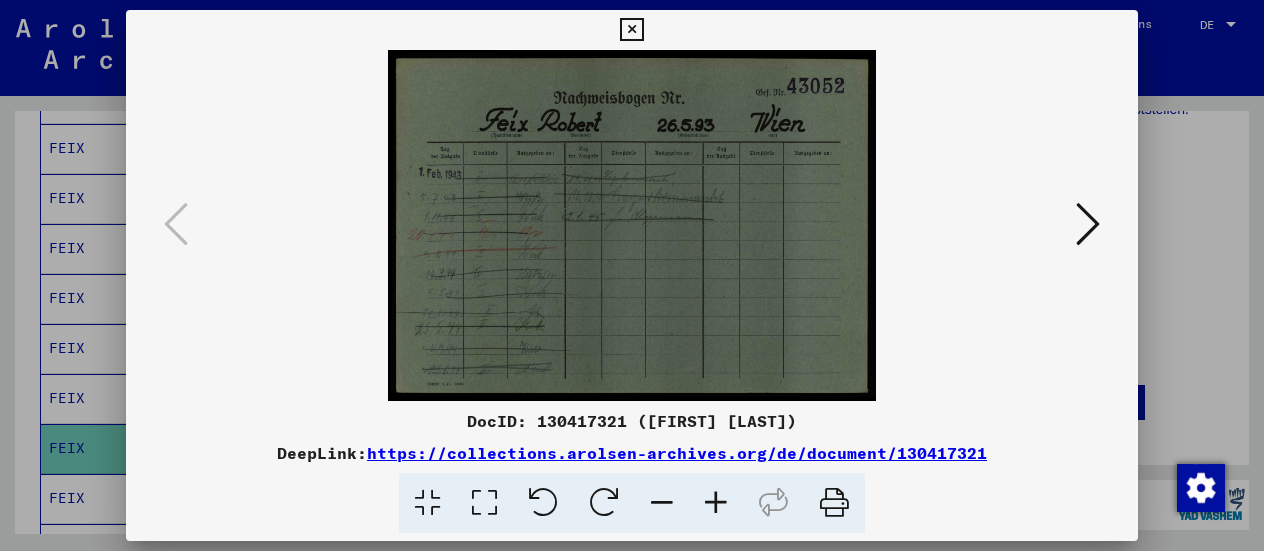 click at bounding box center (1088, 224) 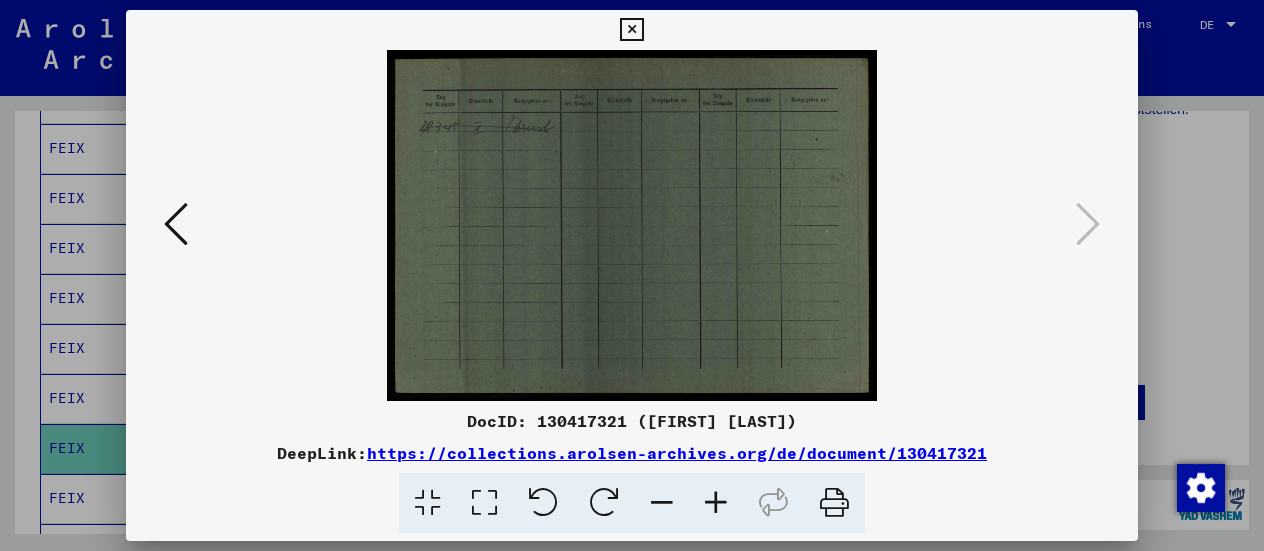 click at bounding box center (631, 30) 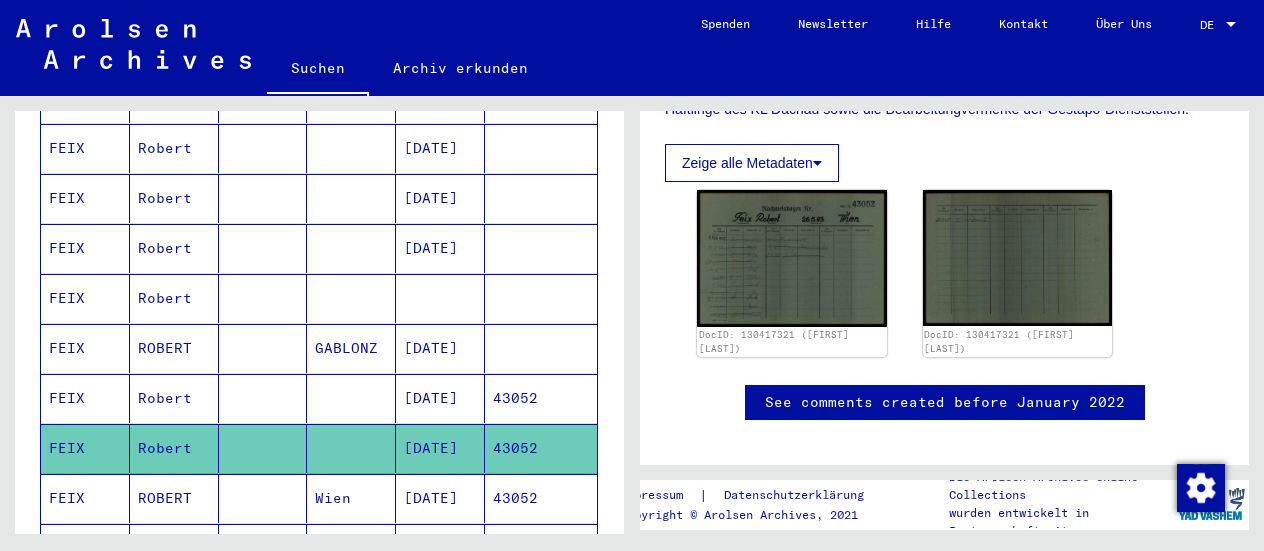 click on "Wien" at bounding box center [351, 548] 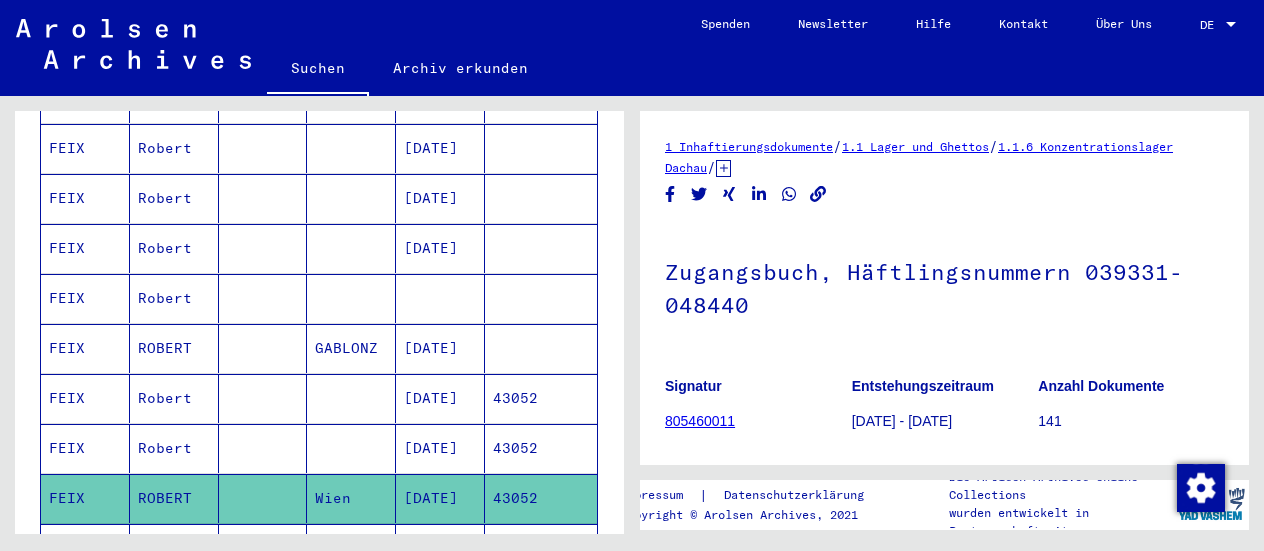 scroll, scrollTop: 0, scrollLeft: 0, axis: both 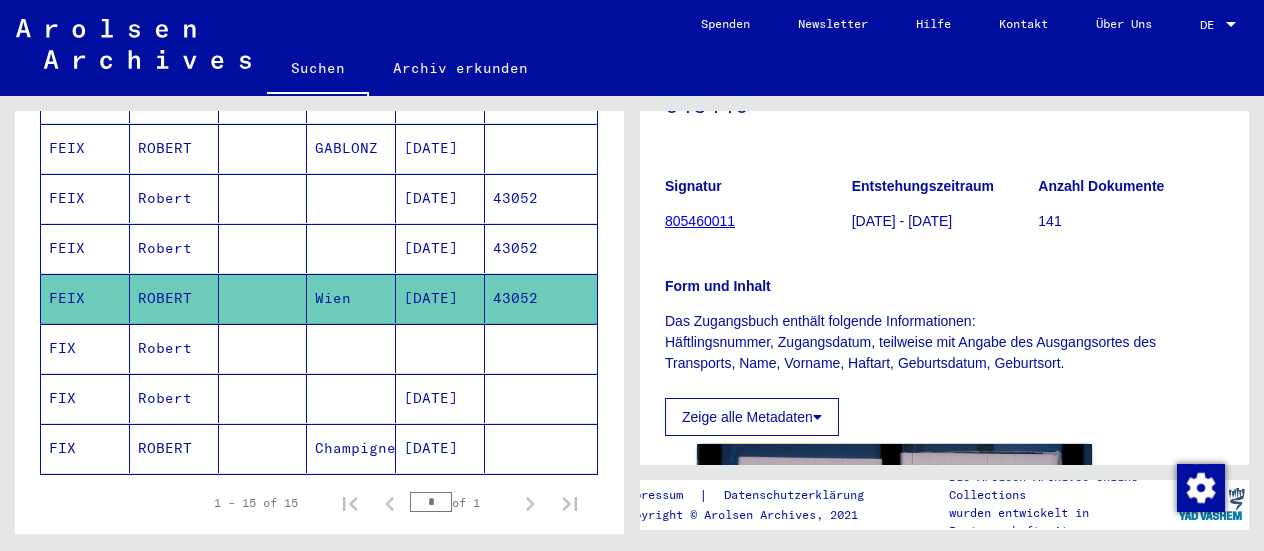 click on "Champignenlles" 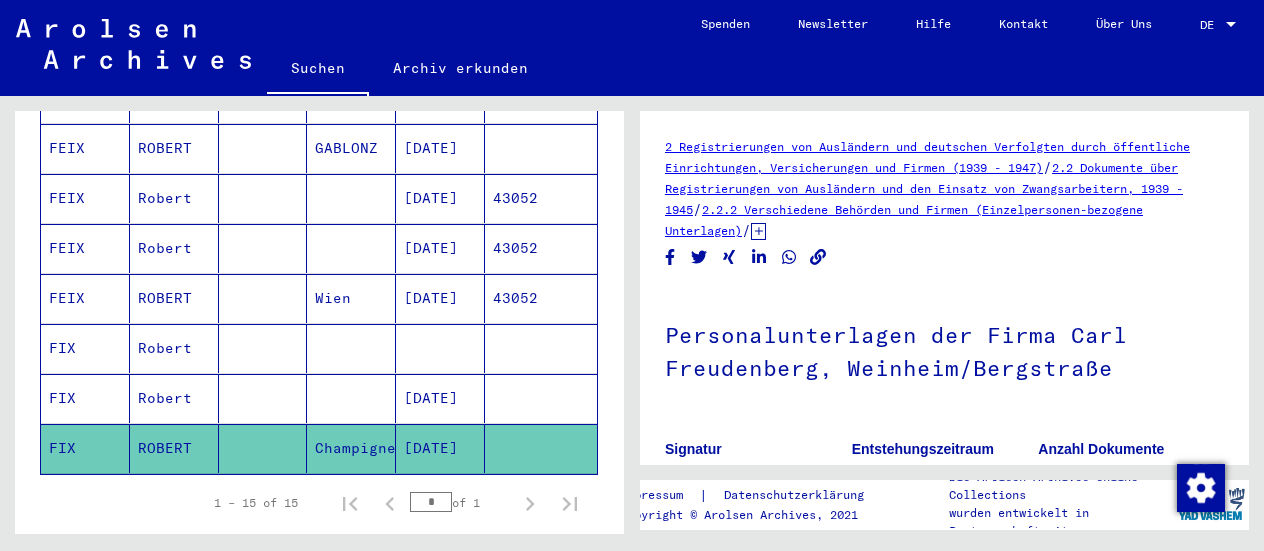 scroll, scrollTop: 0, scrollLeft: 0, axis: both 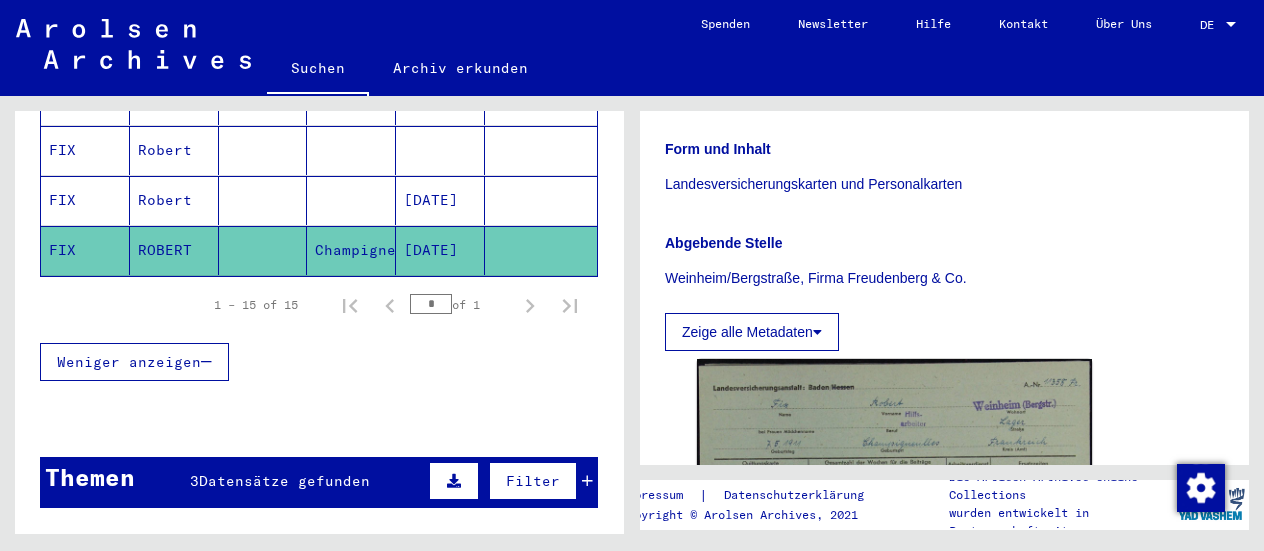 click on "Datensätze gefunden" at bounding box center (284, 481) 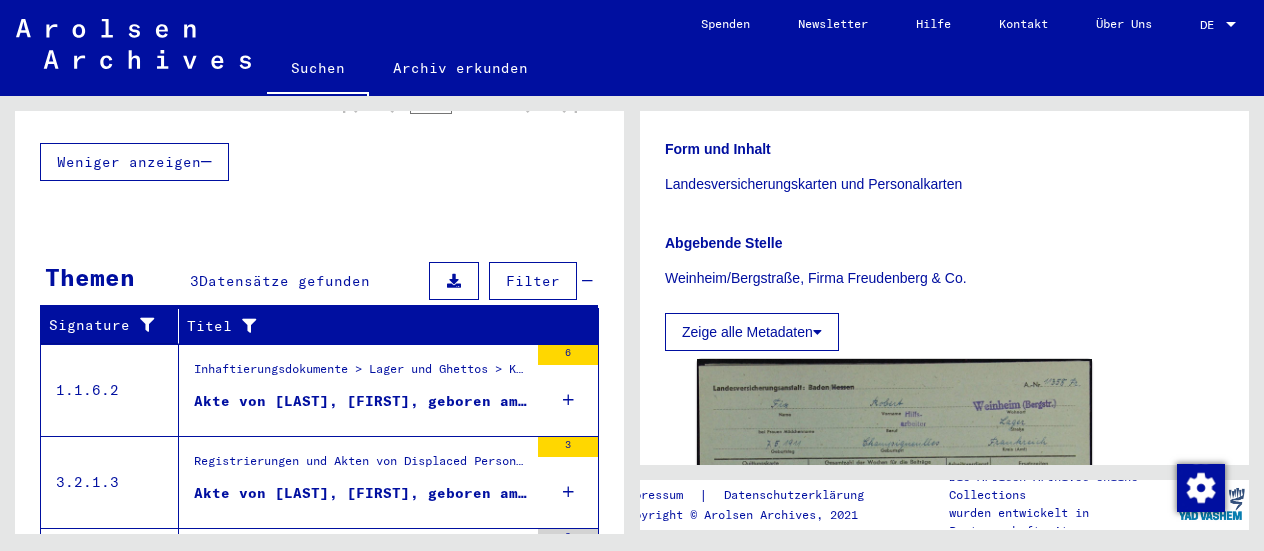 scroll, scrollTop: 1200, scrollLeft: 0, axis: vertical 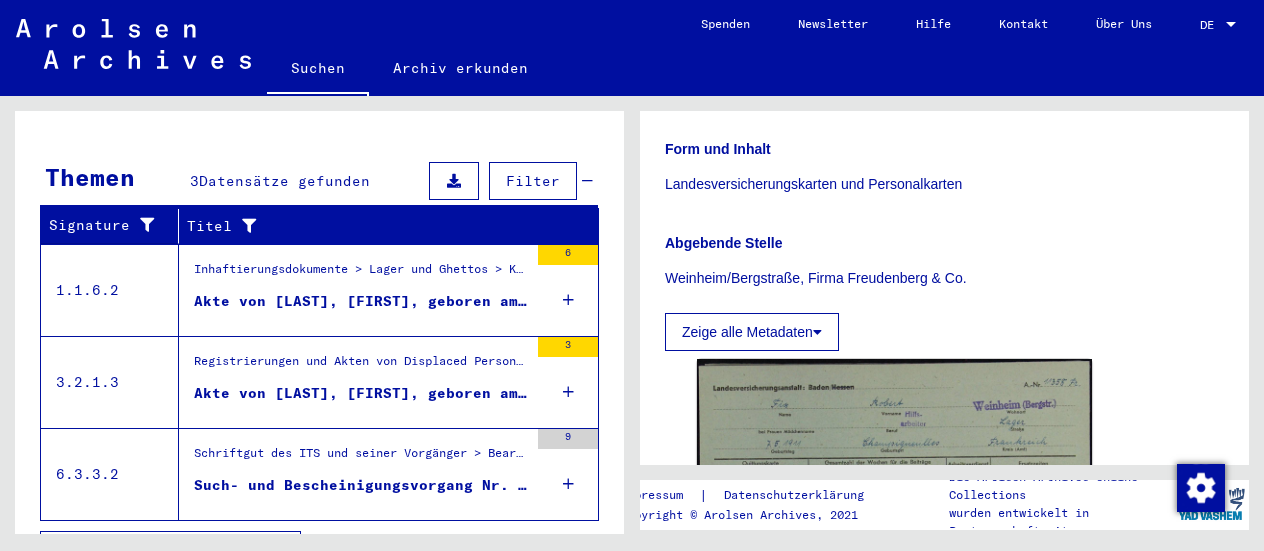 click on "Akte von [LAST], [FIRST], geboren am [DATE]" at bounding box center [361, 301] 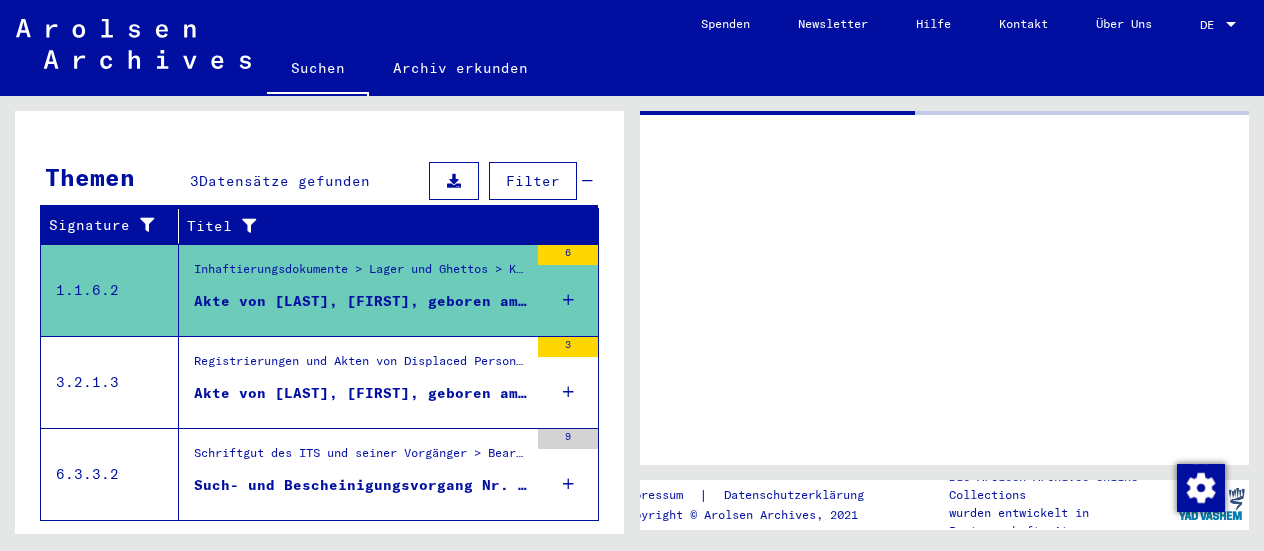 scroll, scrollTop: 0, scrollLeft: 0, axis: both 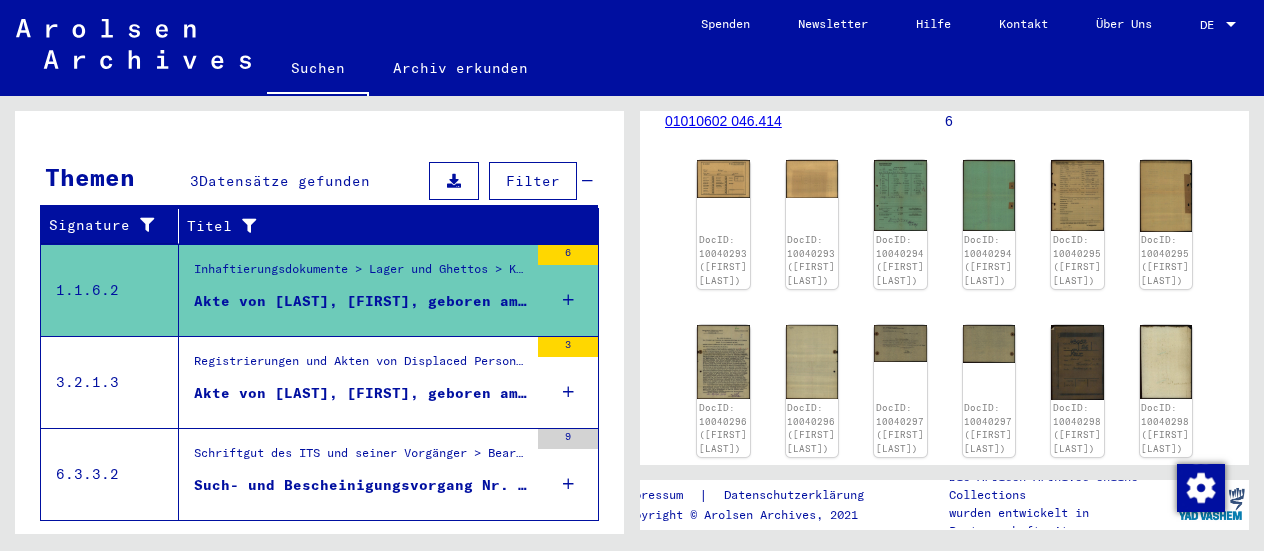 click on "DocID: 10040293 ([FIRST] [LAST])" 